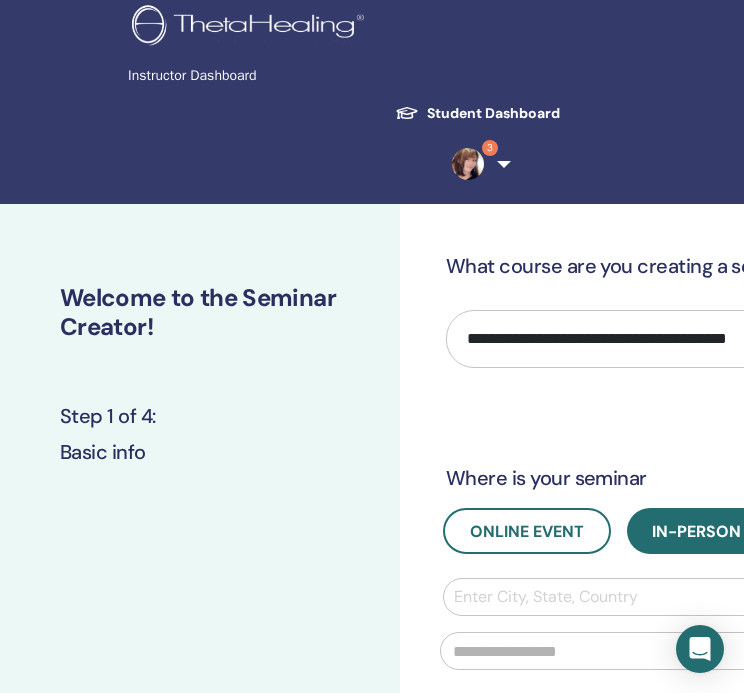 scroll, scrollTop: 0, scrollLeft: 0, axis: both 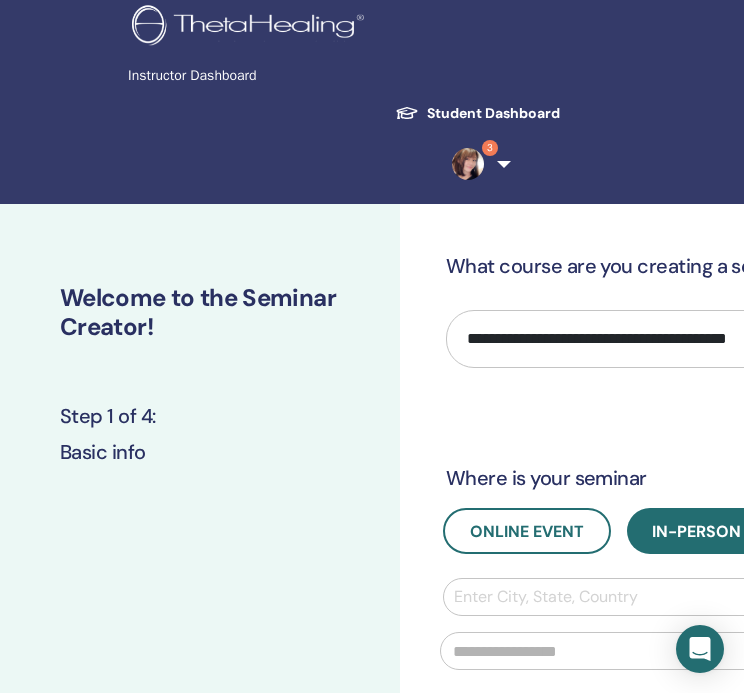 click on "**********" at bounding box center (735, 582) 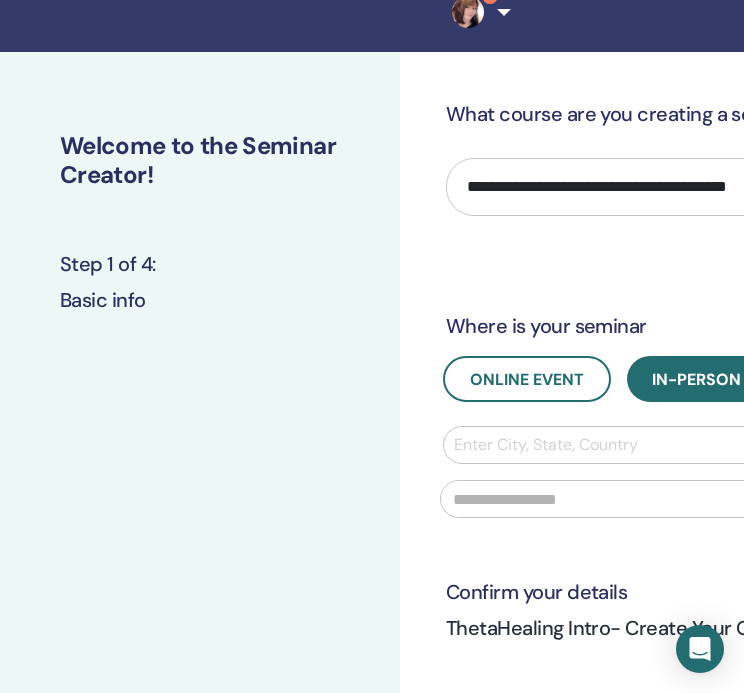 scroll, scrollTop: 156, scrollLeft: 0, axis: vertical 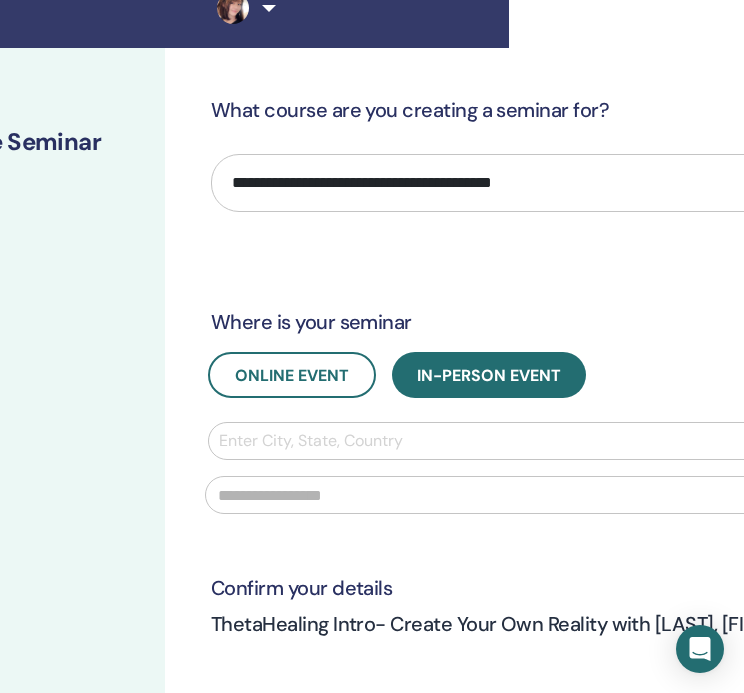 select on "****" 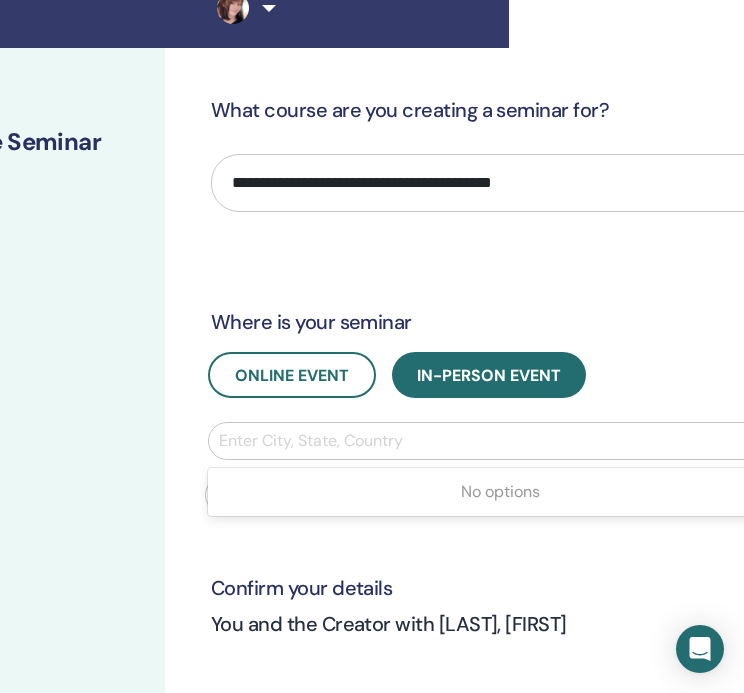 click at bounding box center [500, 441] 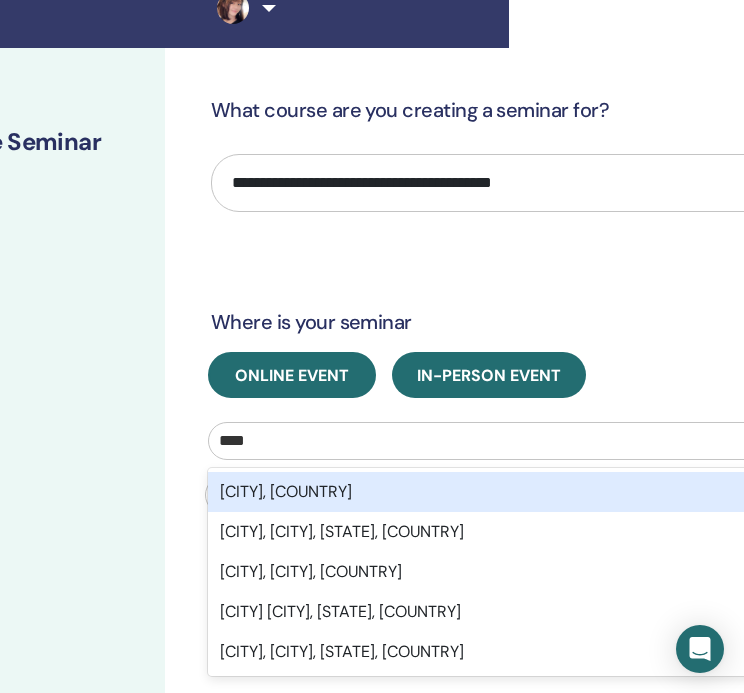 type on "****" 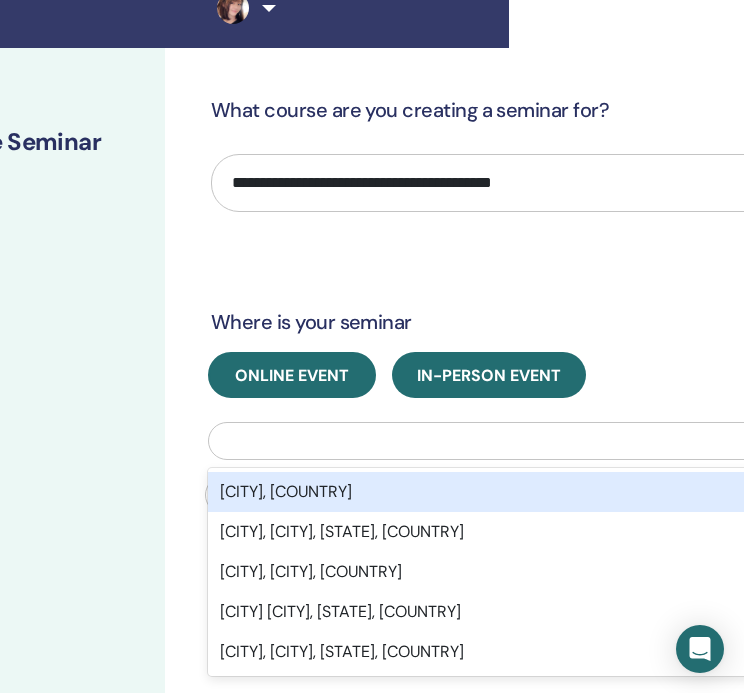 click on "Online Event" at bounding box center (292, 375) 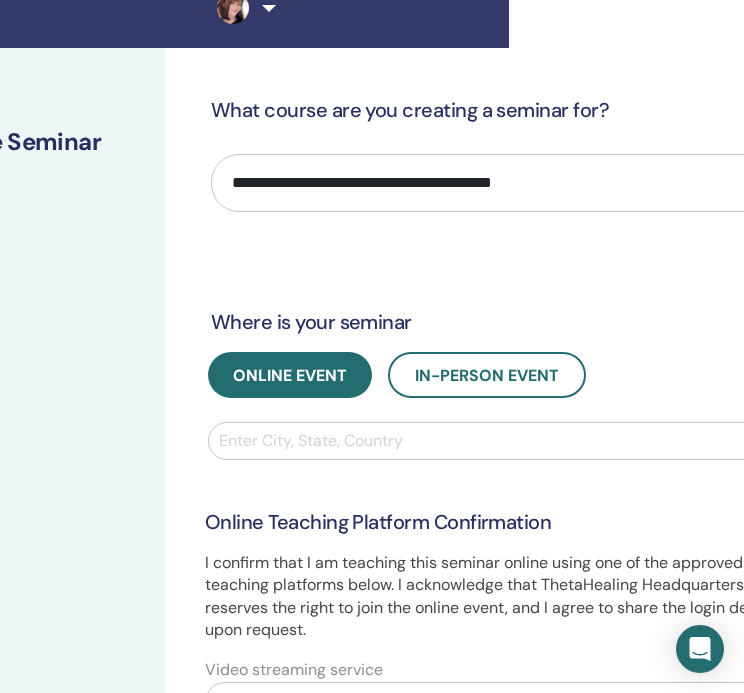 click on "Enter City, State, Country" at bounding box center [500, 441] 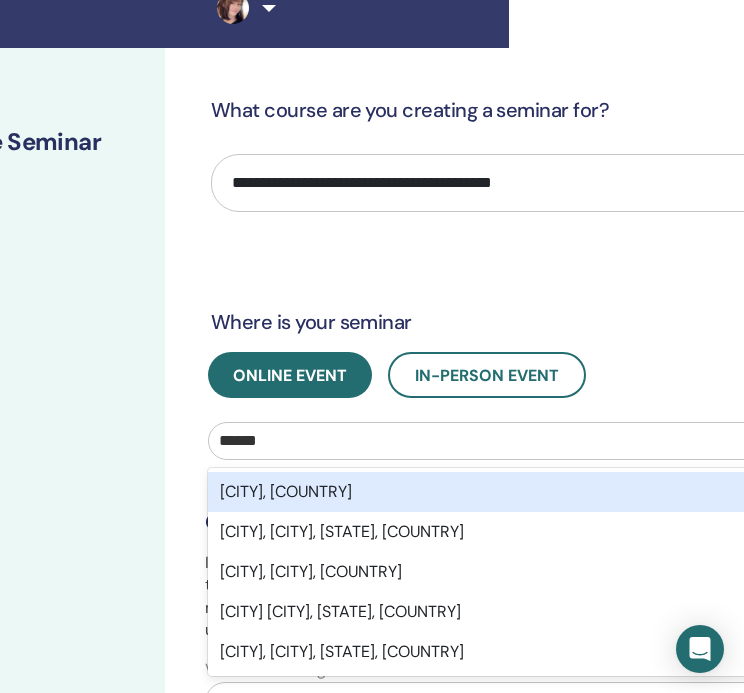 type on "******" 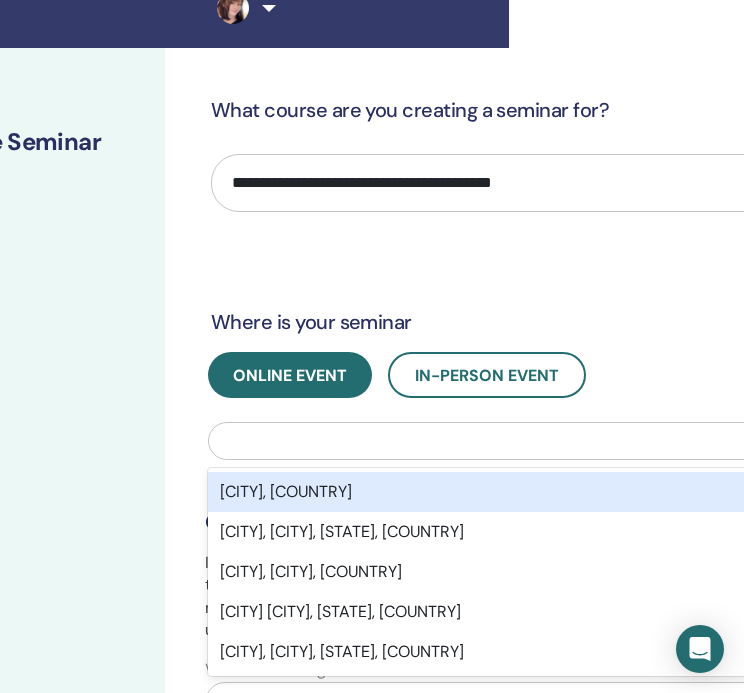 click on "**********" at bounding box center (500, 622) 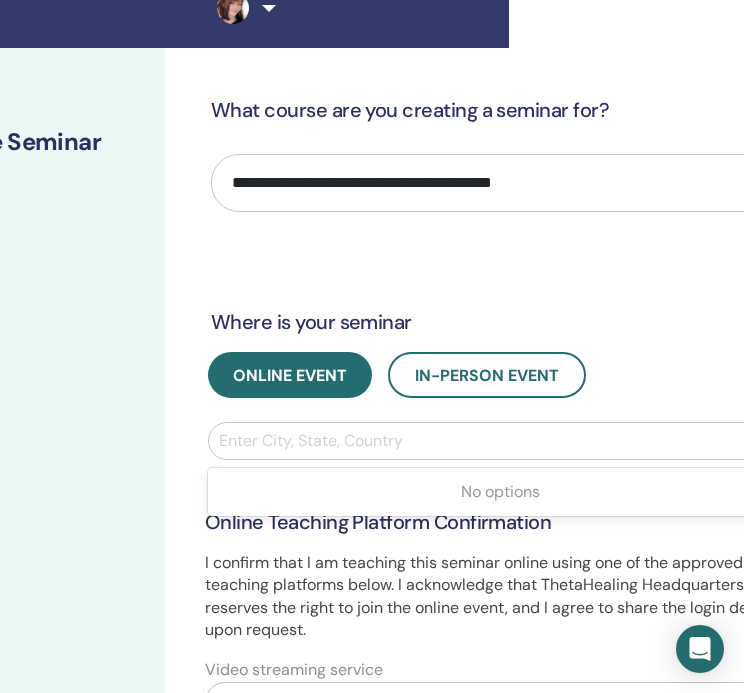 click on "Enter City, State, Country" at bounding box center [500, 441] 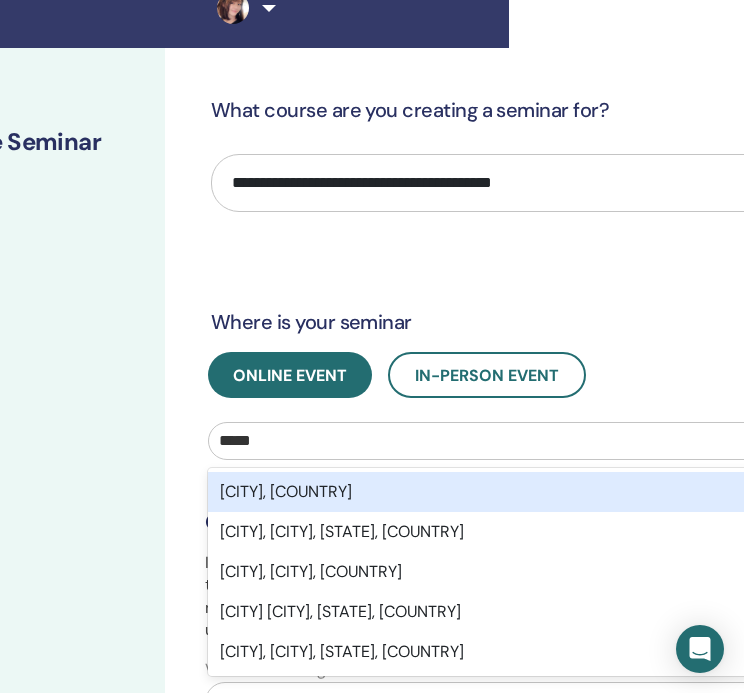 type on "******" 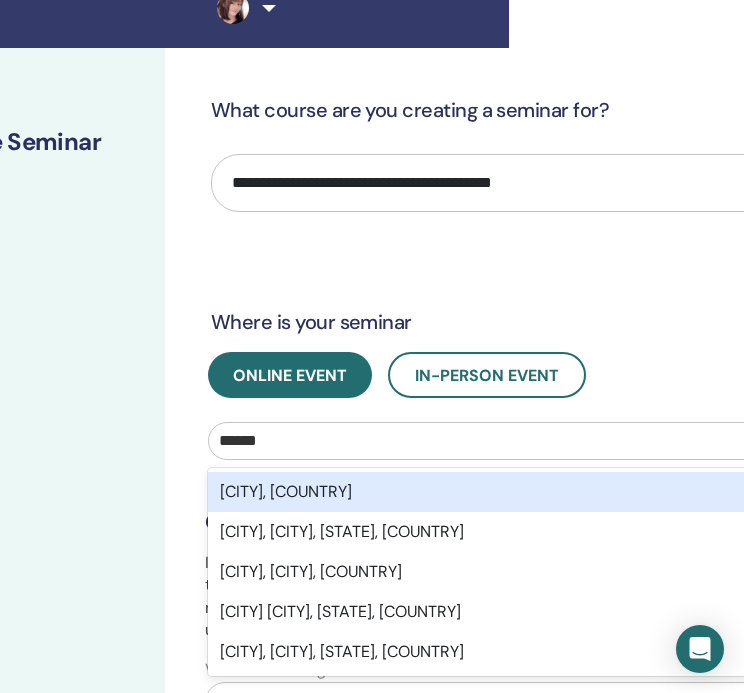 click on "Miaoli County, TWN" at bounding box center [500, 492] 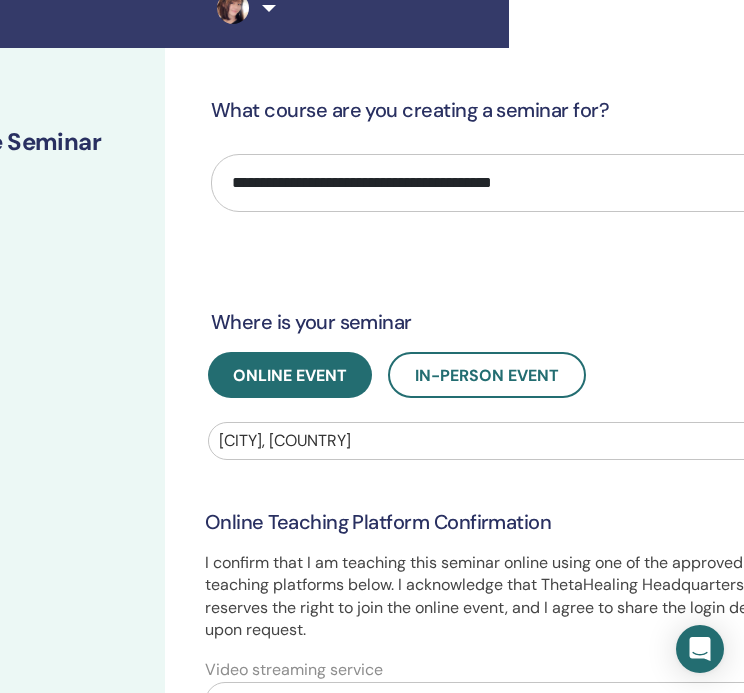 click on "**********" at bounding box center [500, 622] 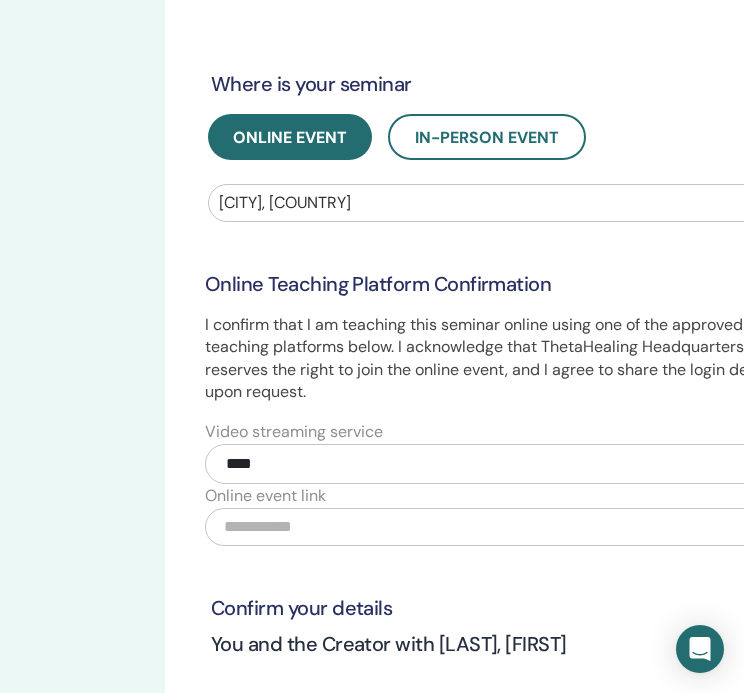 scroll, scrollTop: 417, scrollLeft: 235, axis: both 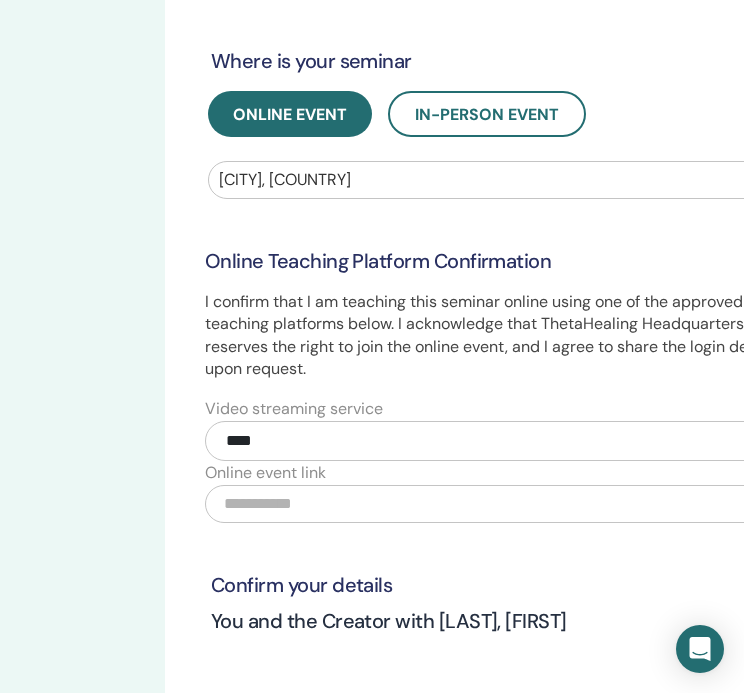 click at bounding box center (492, 504) 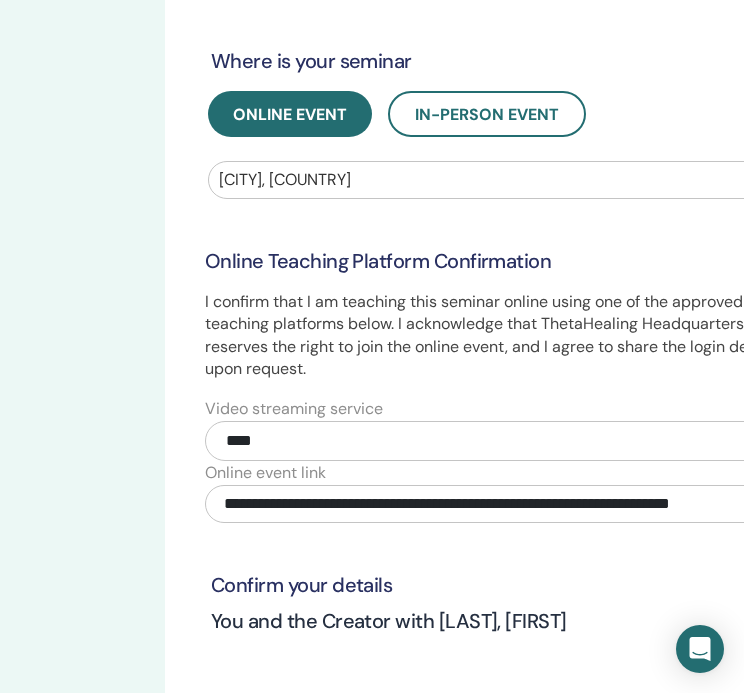 scroll, scrollTop: 417, scrollLeft: 456, axis: both 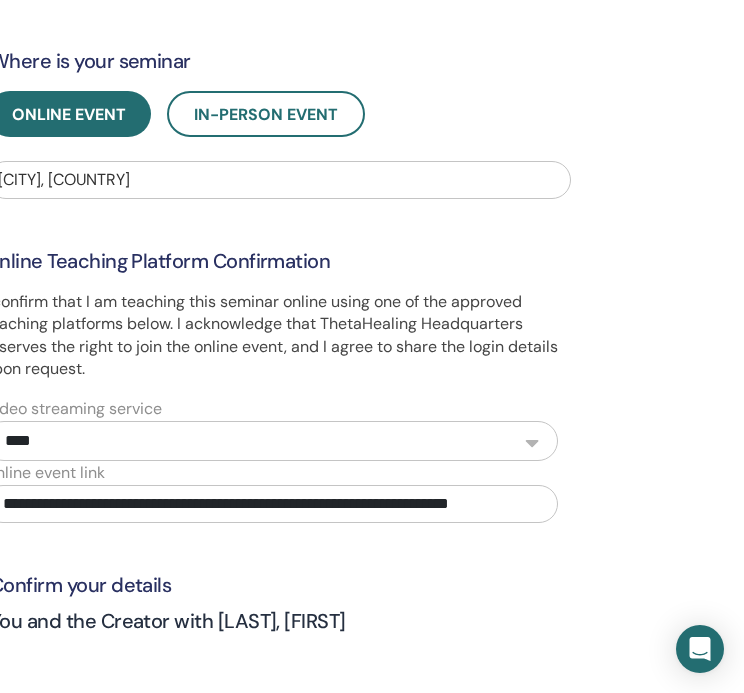 type on "**********" 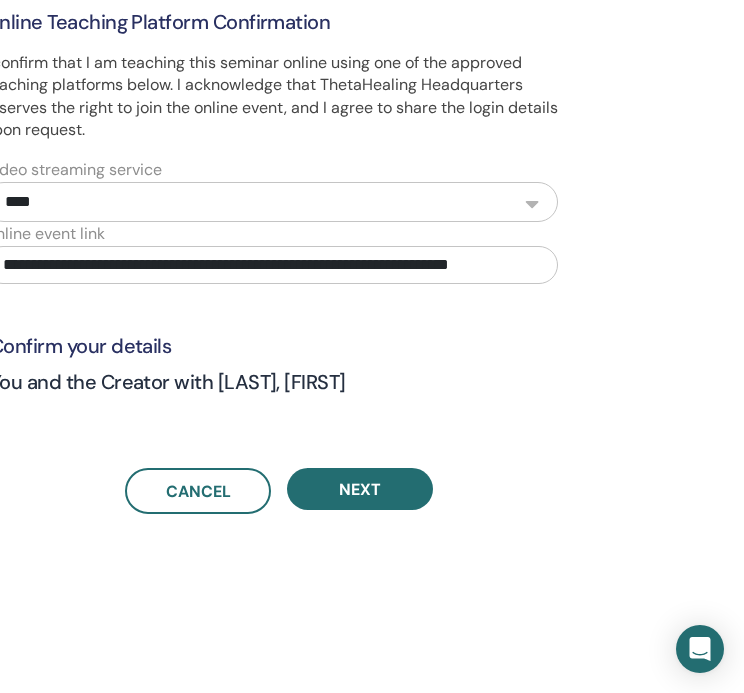 scroll, scrollTop: 672, scrollLeft: 456, axis: both 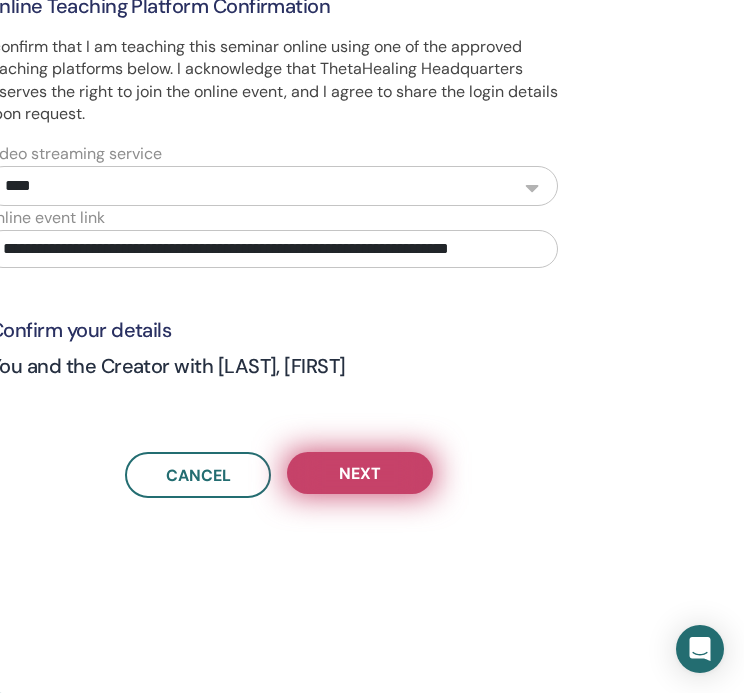 click on "Next" at bounding box center [360, 473] 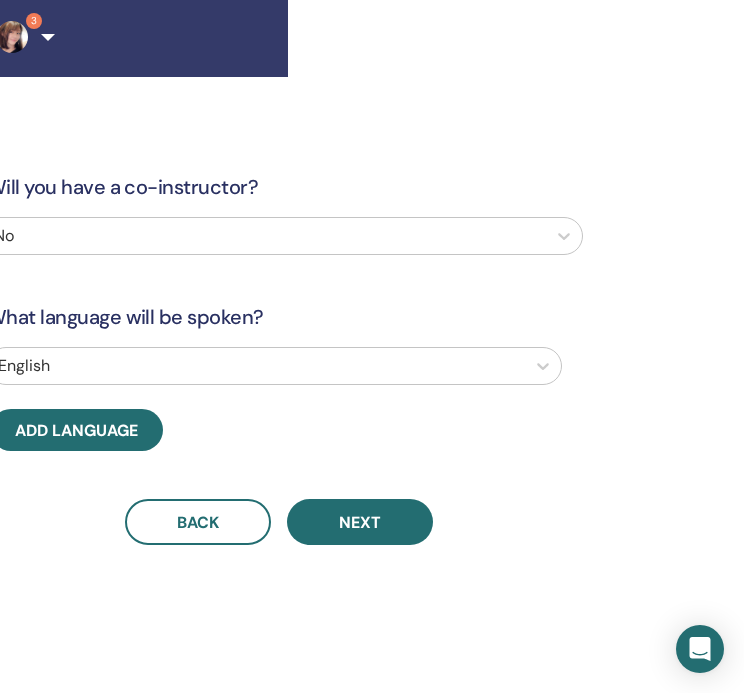 scroll, scrollTop: 0, scrollLeft: 456, axis: horizontal 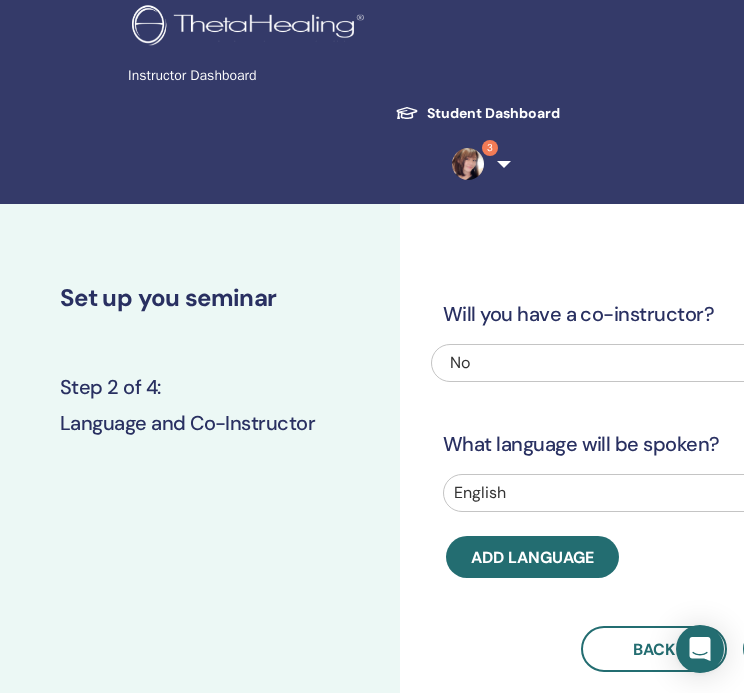 click on "English" at bounding box center [712, 493] 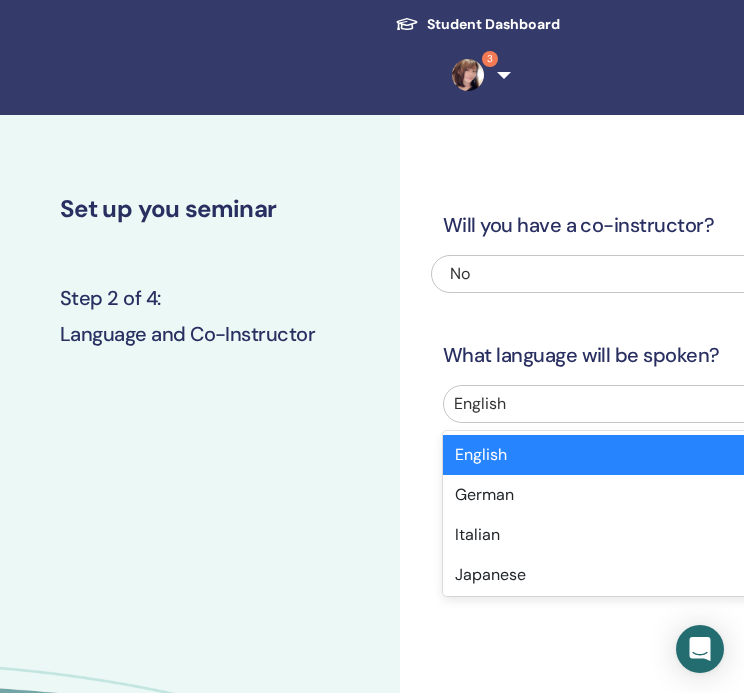 scroll, scrollTop: 120, scrollLeft: 0, axis: vertical 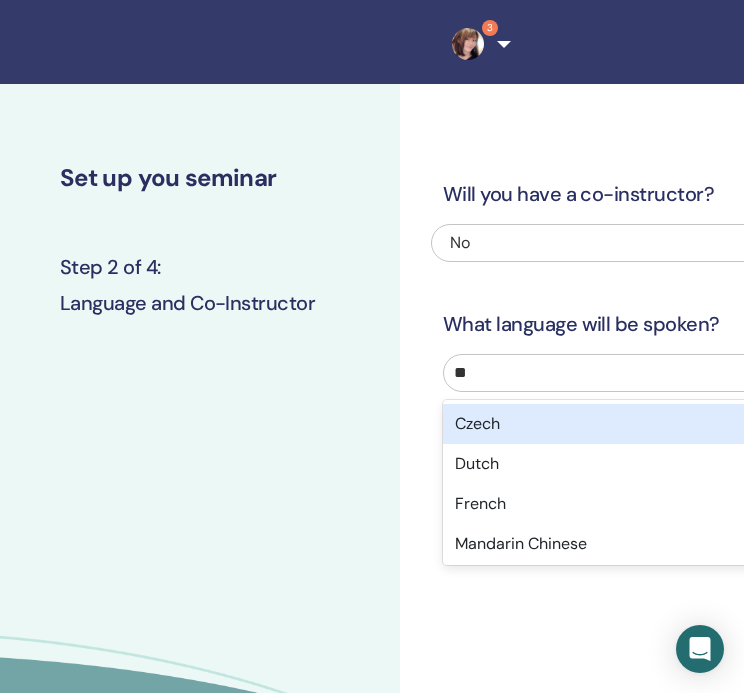 type on "***" 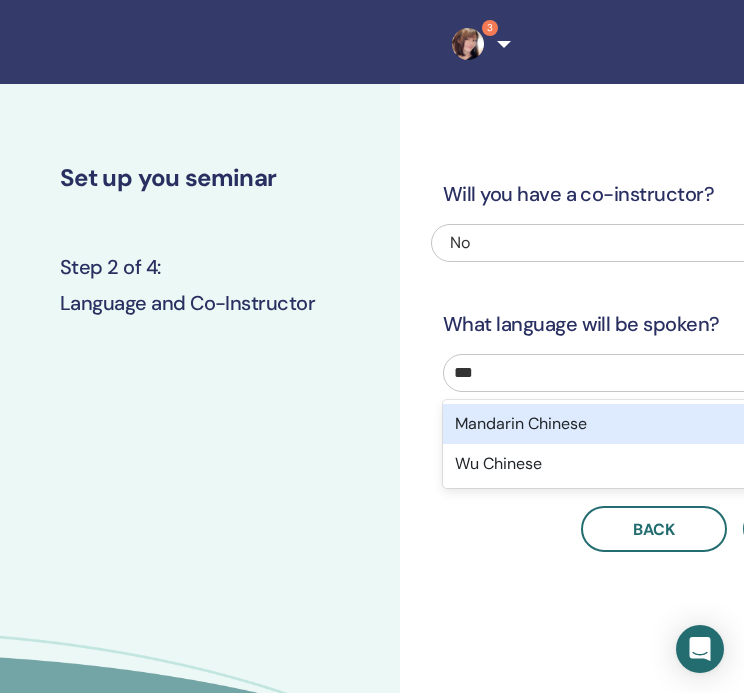 click on "Mandarin Chinese" at bounding box center (730, 424) 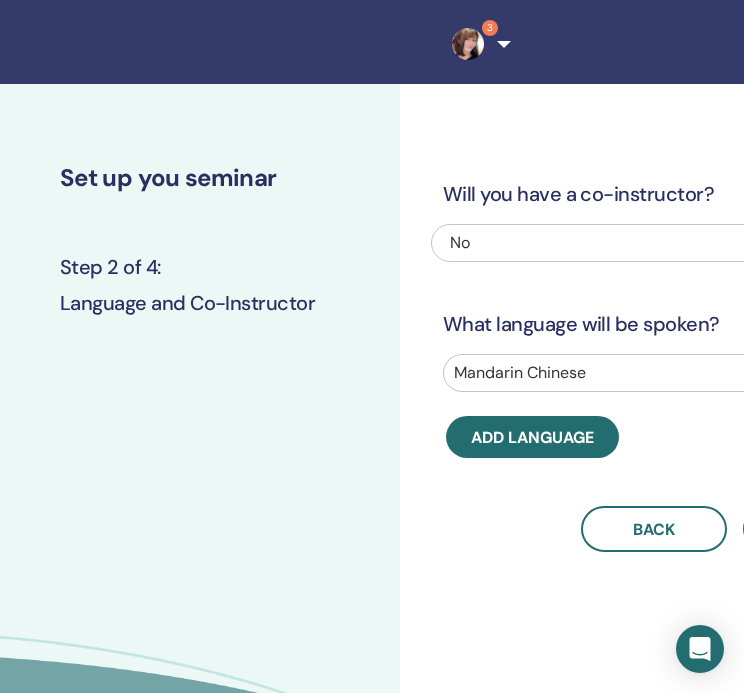 click on "Will you have a co-instructor? No What language will be spoken? Mandarin Chinese Add language Back Next" at bounding box center [735, 342] 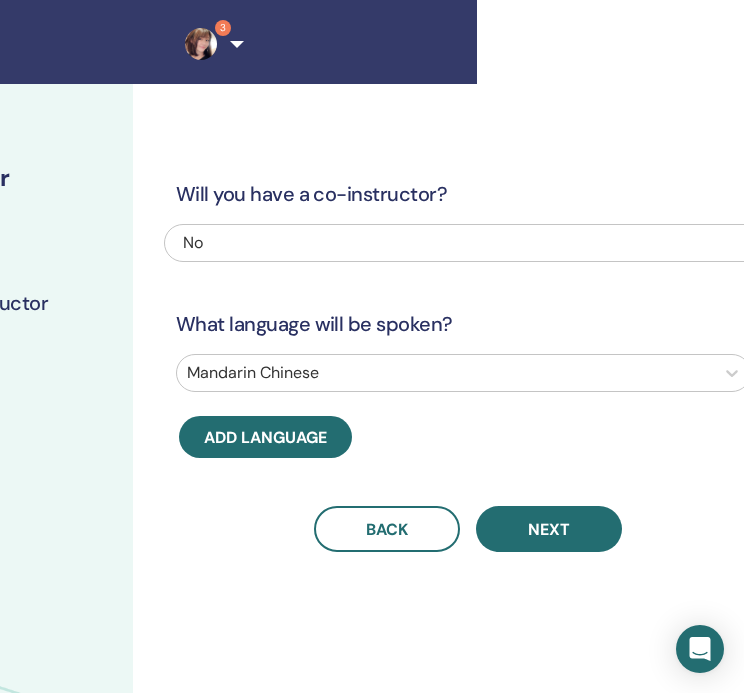 scroll, scrollTop: 120, scrollLeft: 303, axis: both 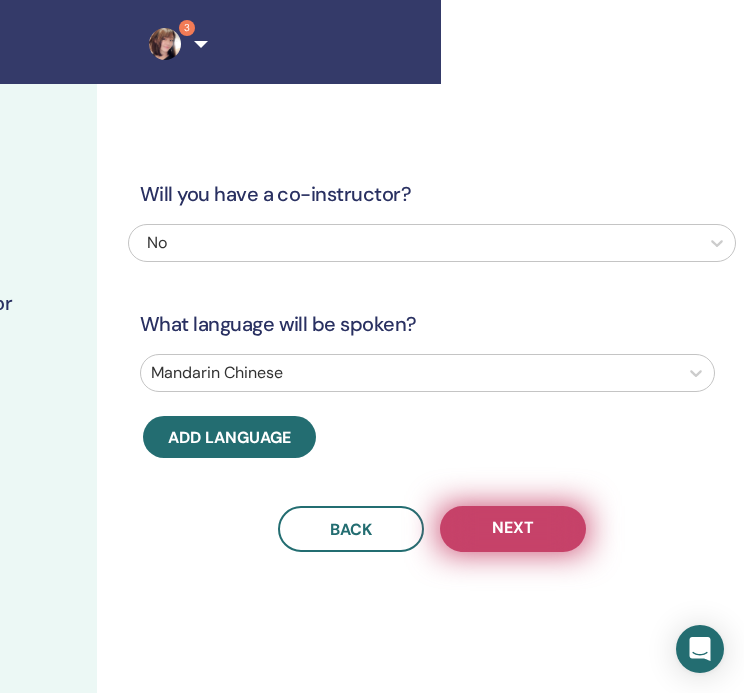 click on "Next" at bounding box center (513, 529) 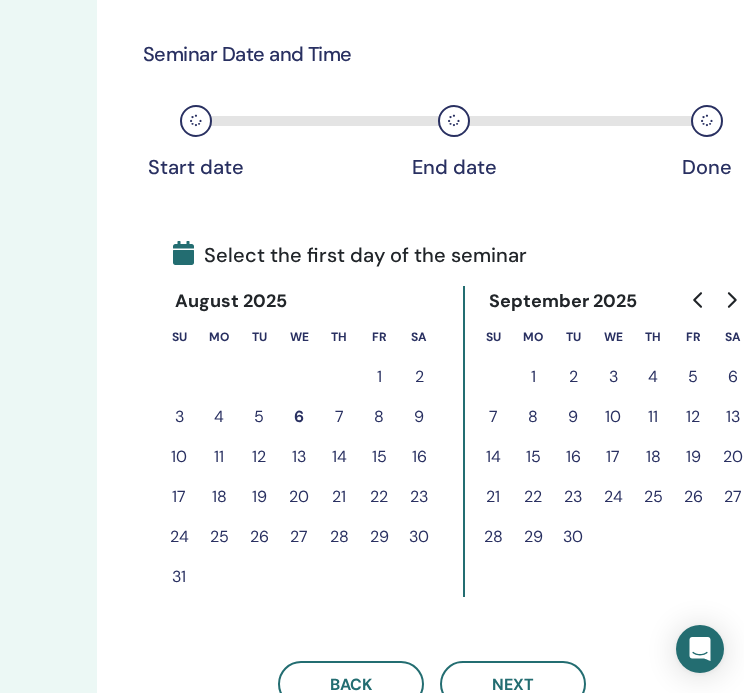 scroll, scrollTop: 391, scrollLeft: 303, axis: both 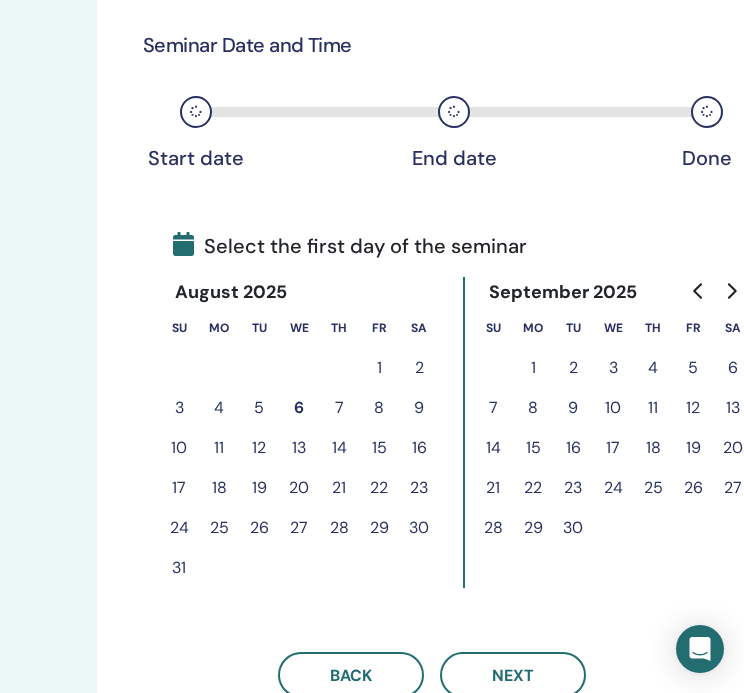 click on "10" at bounding box center [179, 448] 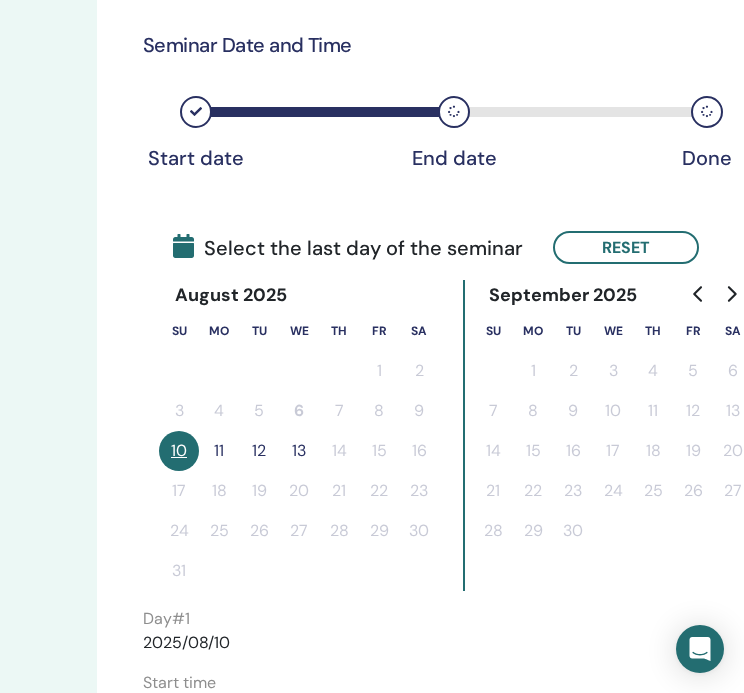 click on "11" at bounding box center (219, 451) 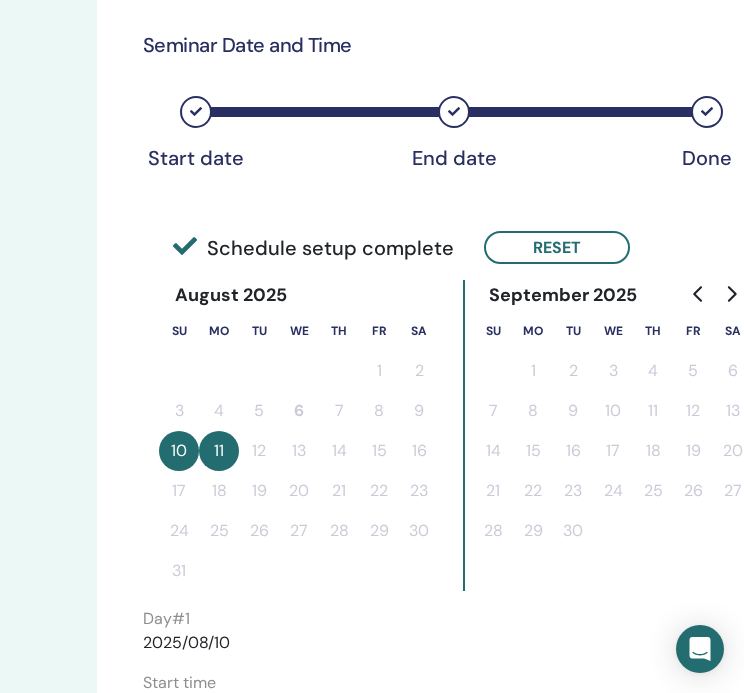 click at bounding box center (339, 571) 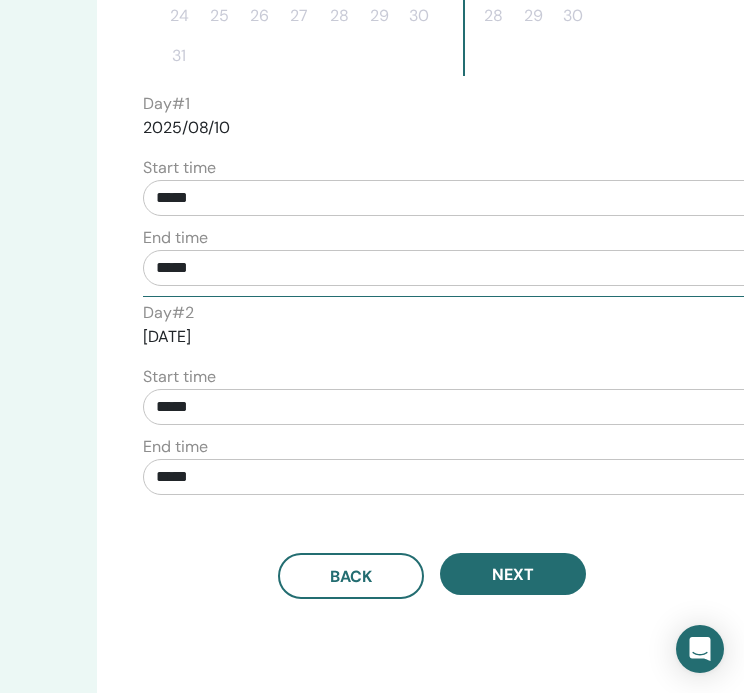 scroll, scrollTop: 922, scrollLeft: 303, axis: both 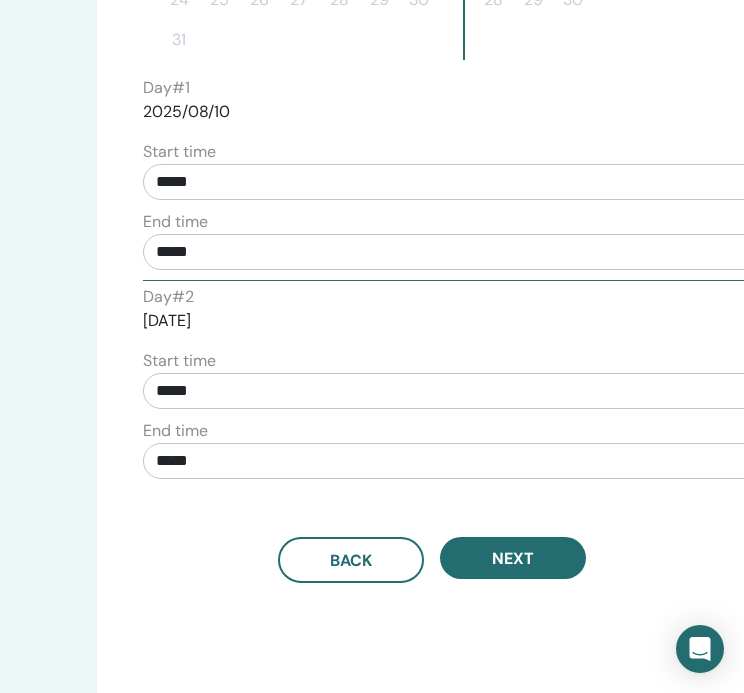click on "Next" at bounding box center [513, 560] 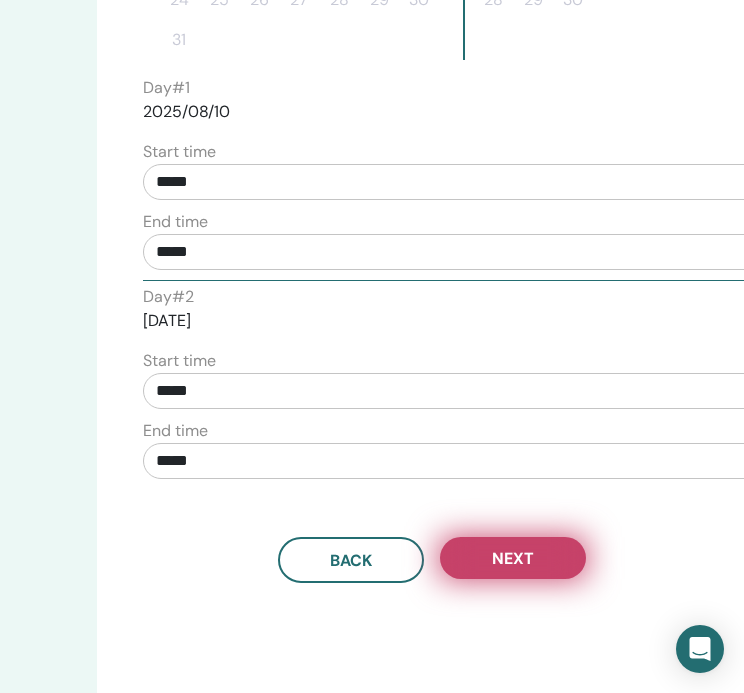 click on "Next" at bounding box center (513, 558) 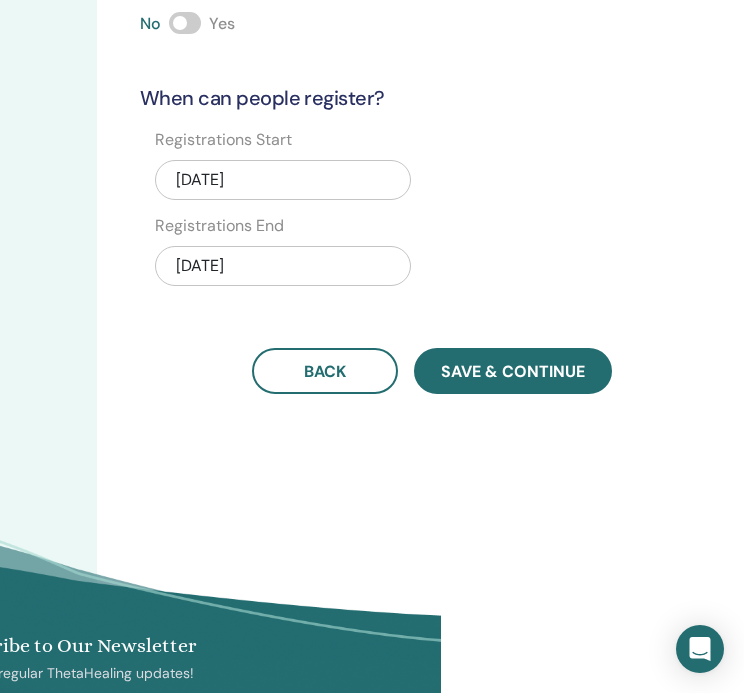 click on "Save & Continue" at bounding box center (513, 371) 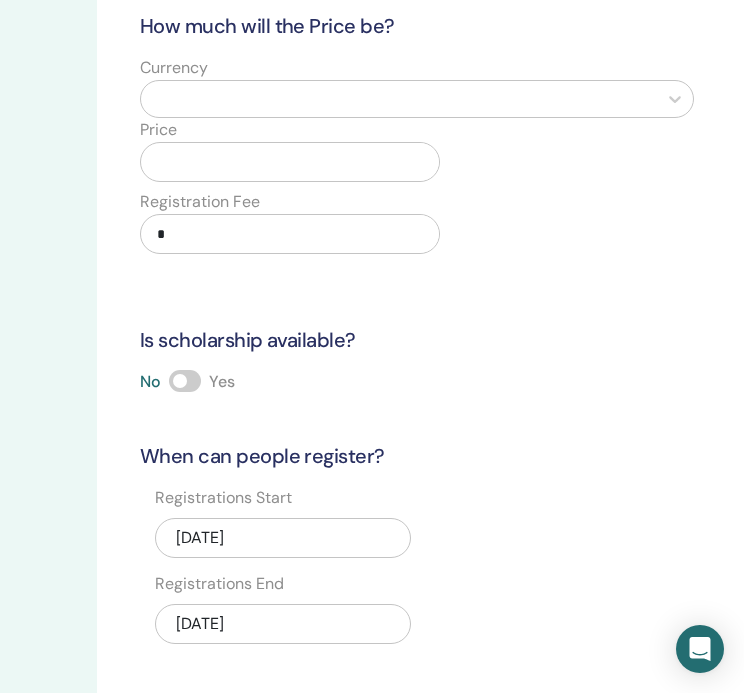 scroll, scrollTop: 199, scrollLeft: 303, axis: both 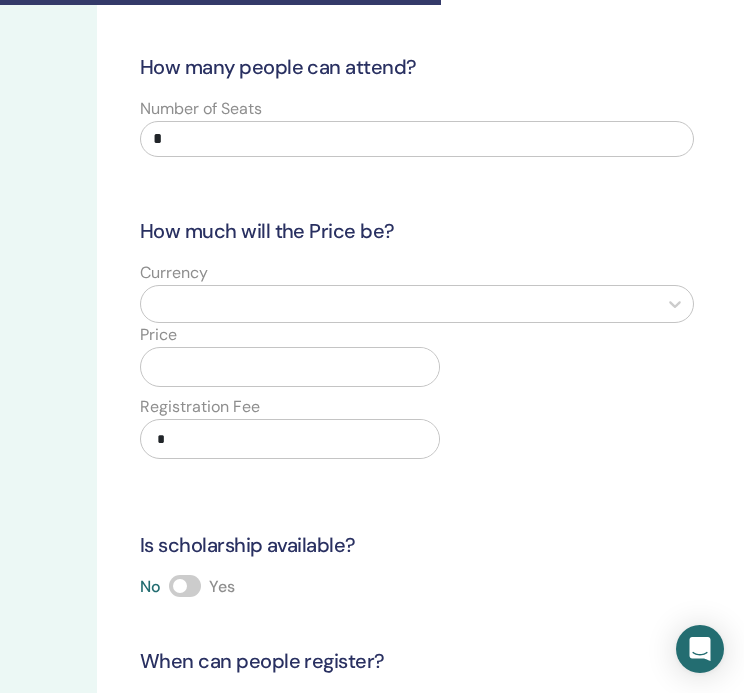 click at bounding box center [399, 304] 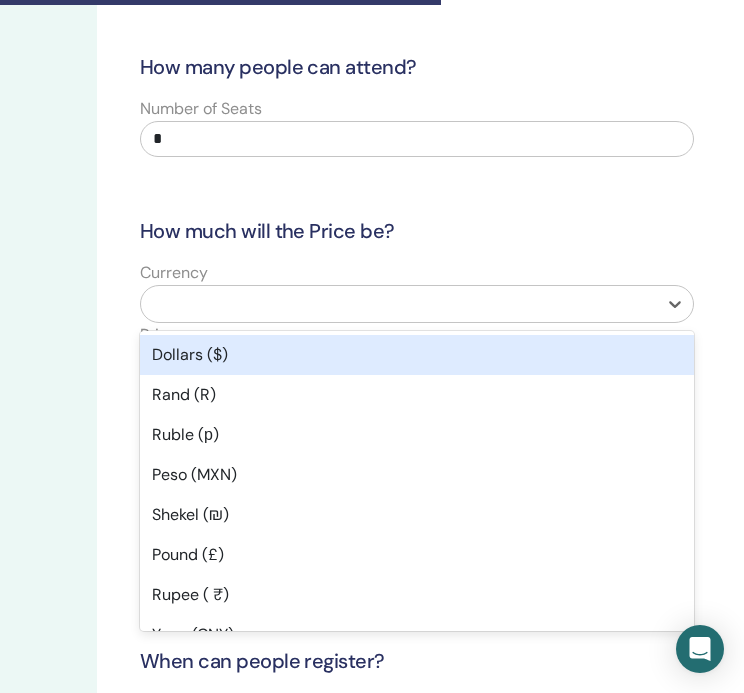 click on "Dollars ($)" at bounding box center (417, 355) 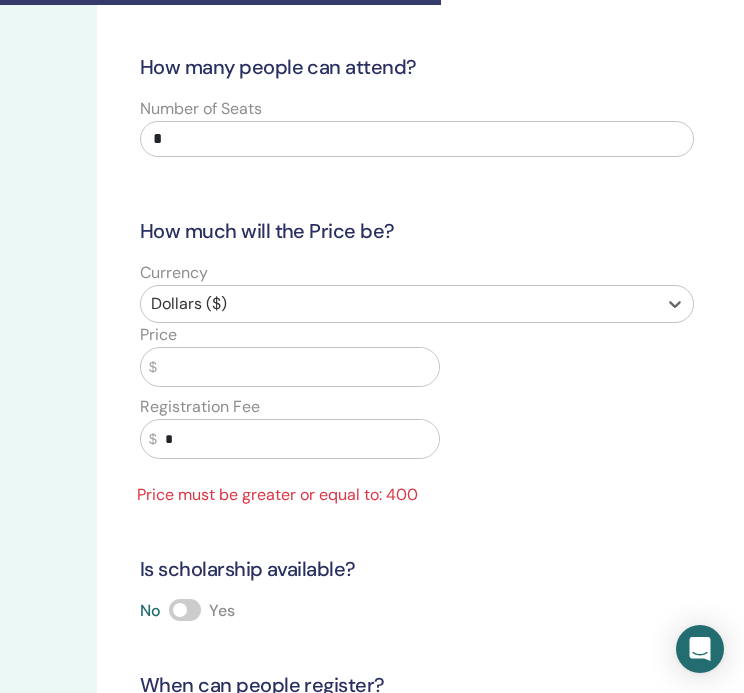 click at bounding box center [298, 367] 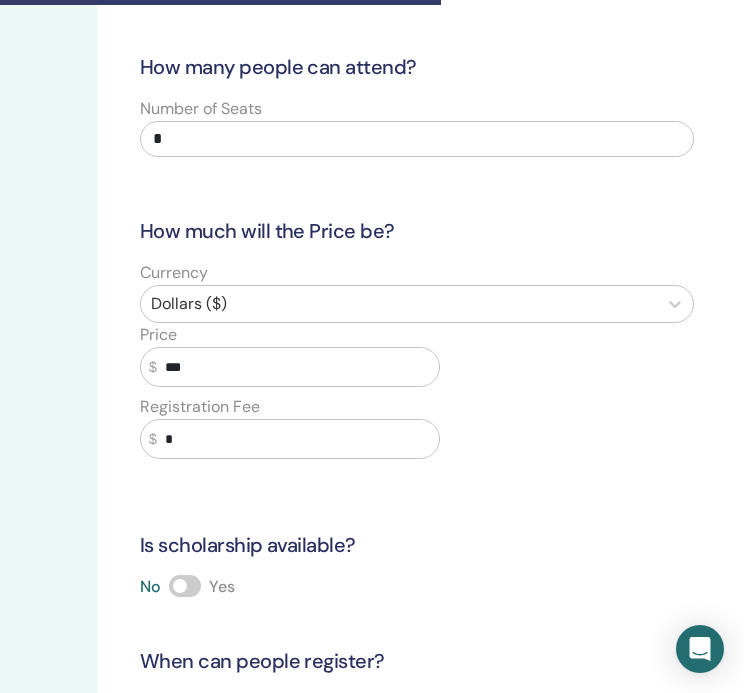 scroll, scrollTop: 428, scrollLeft: 303, axis: both 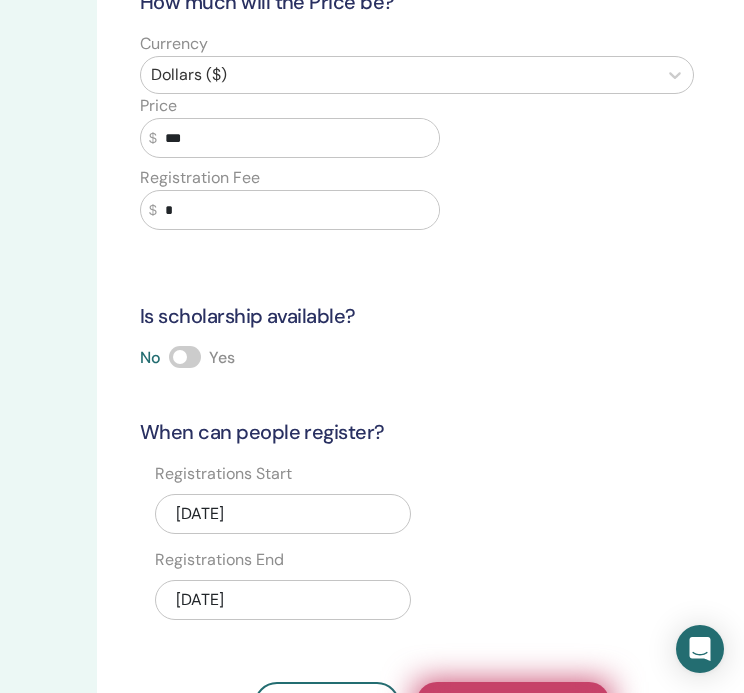 type on "***" 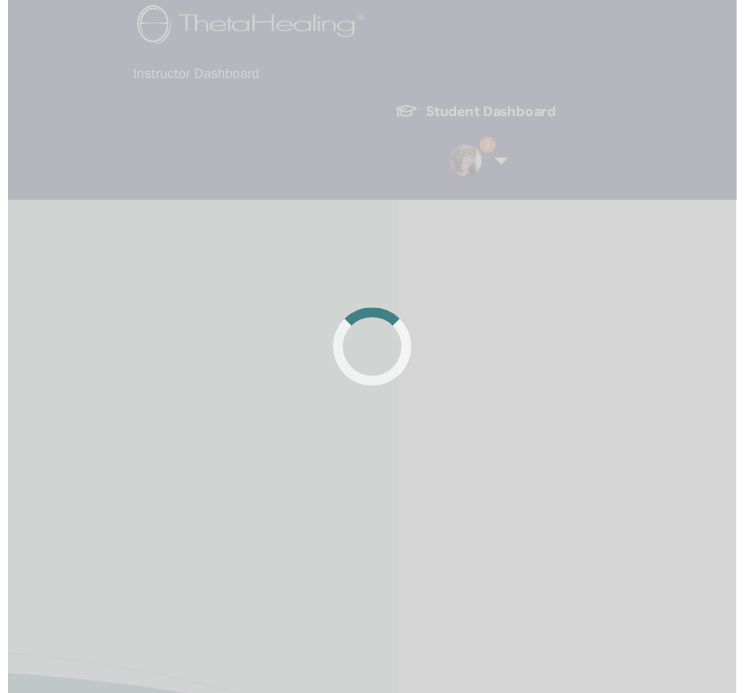 scroll, scrollTop: 0, scrollLeft: 0, axis: both 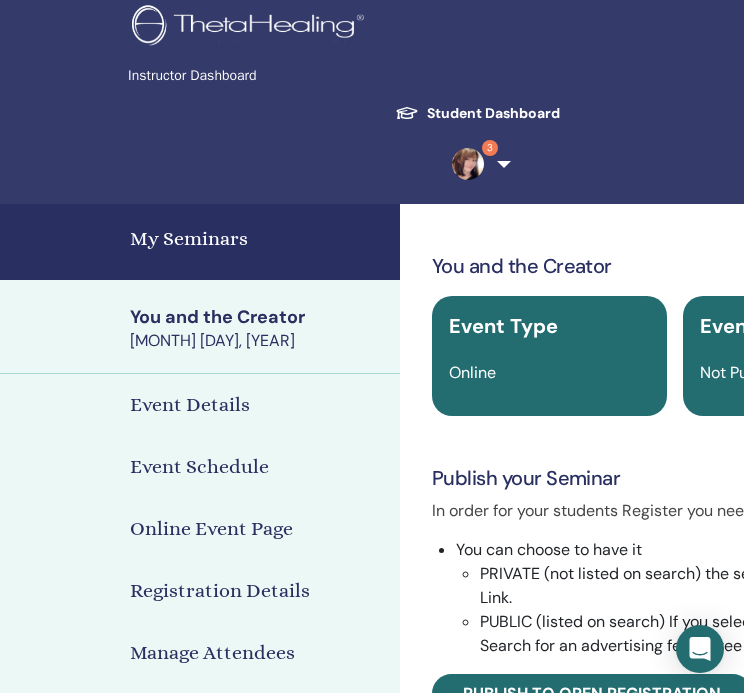 click on "Registration Details" at bounding box center (200, 591) 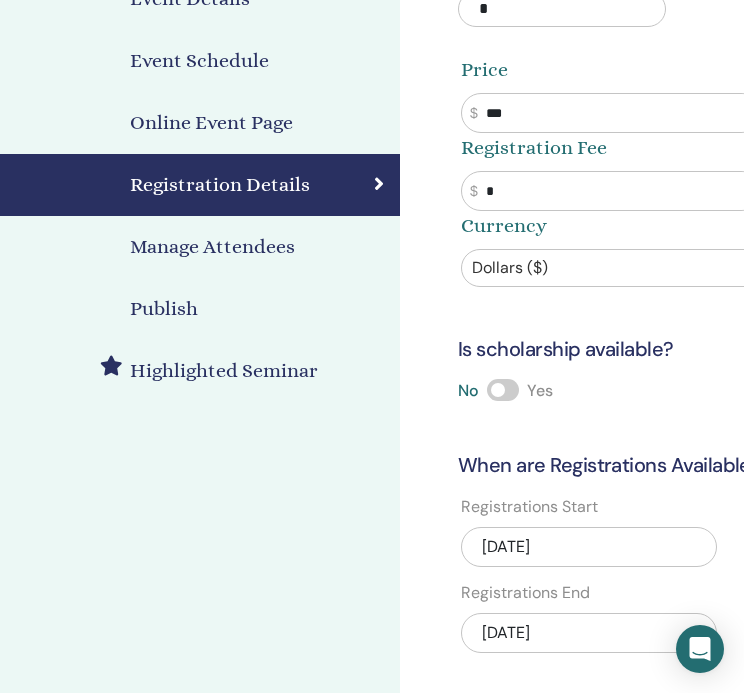 scroll, scrollTop: 412, scrollLeft: 0, axis: vertical 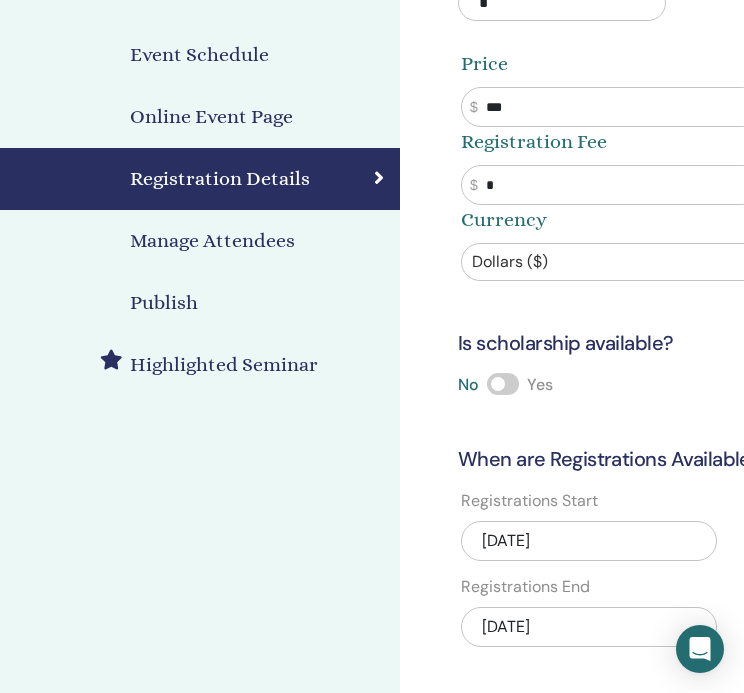click on "Manage Attendees" at bounding box center [200, 241] 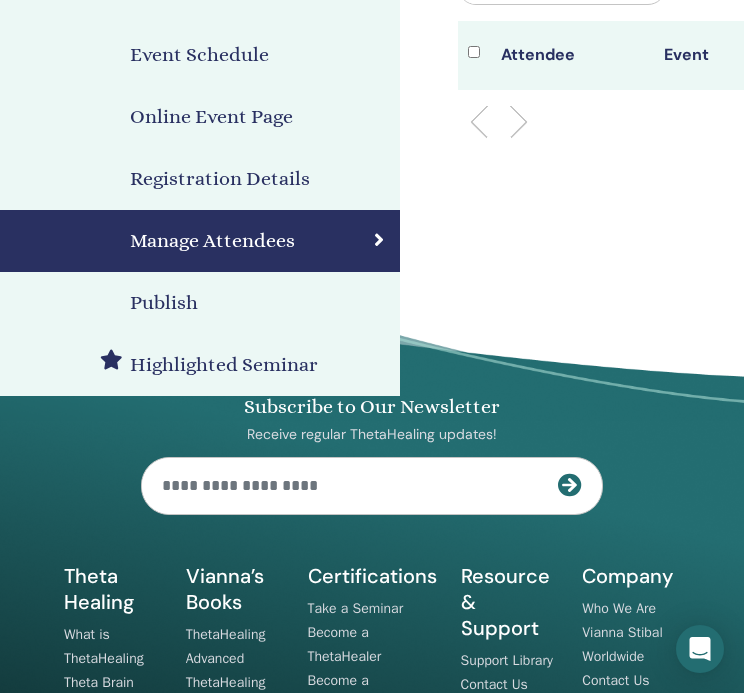 scroll, scrollTop: 412, scrollLeft: 404, axis: both 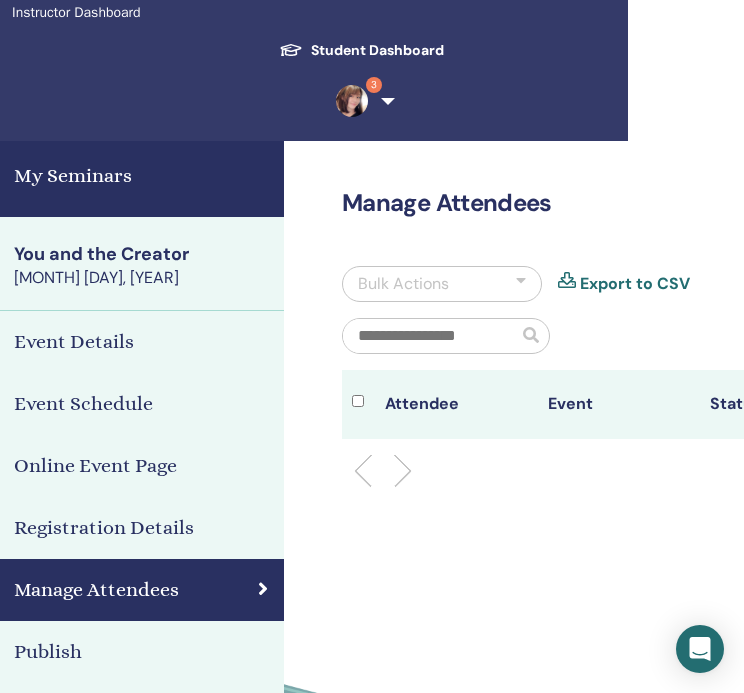 click on "Publish" at bounding box center (84, 652) 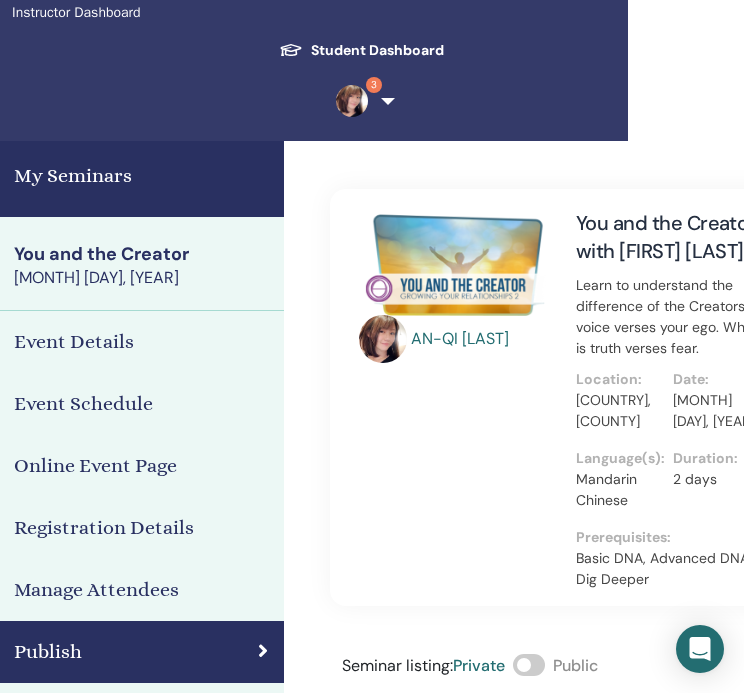 scroll, scrollTop: 63, scrollLeft: 396, axis: both 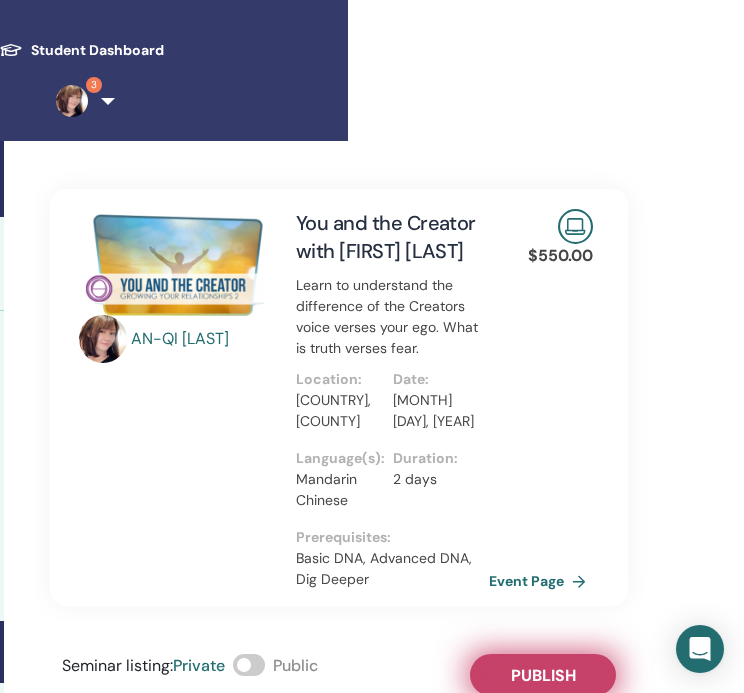 click on "Publish" at bounding box center (543, 675) 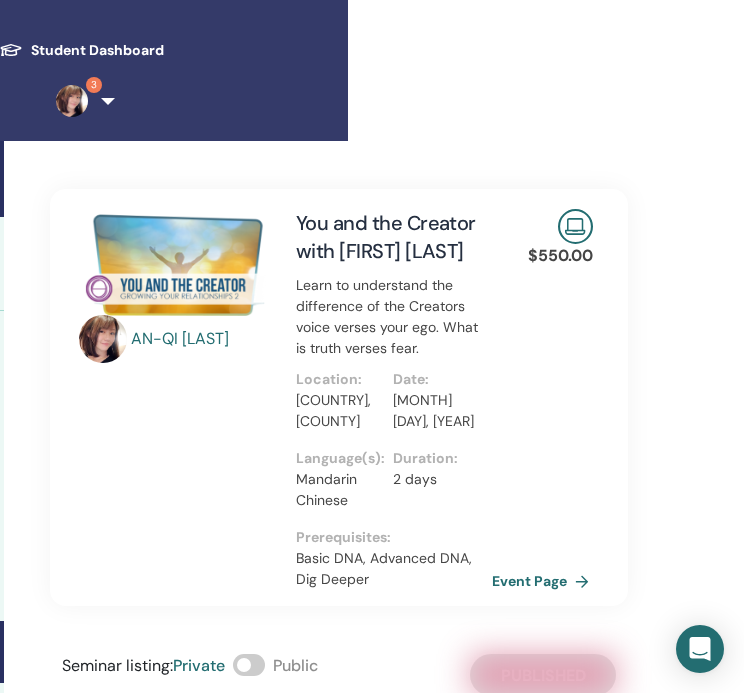 click on "Event Page" at bounding box center (544, 581) 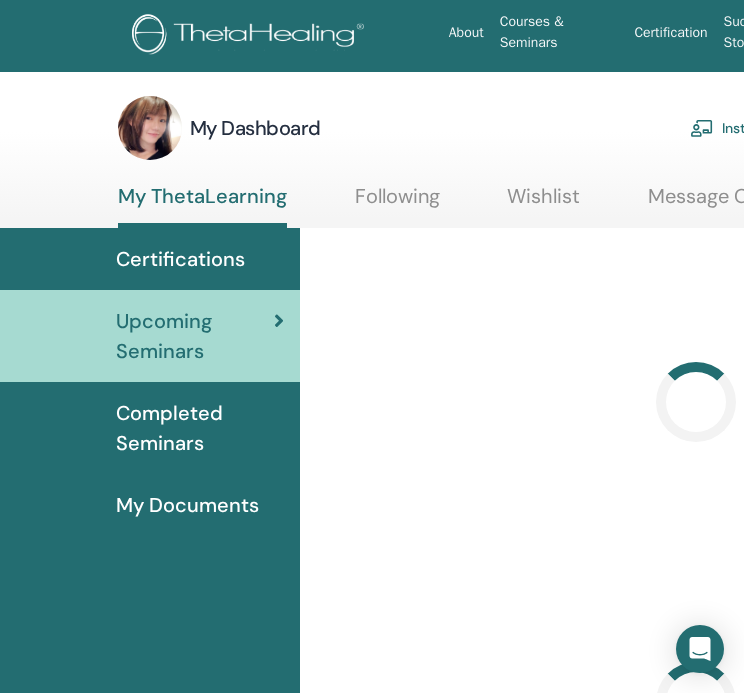scroll, scrollTop: 0, scrollLeft: 0, axis: both 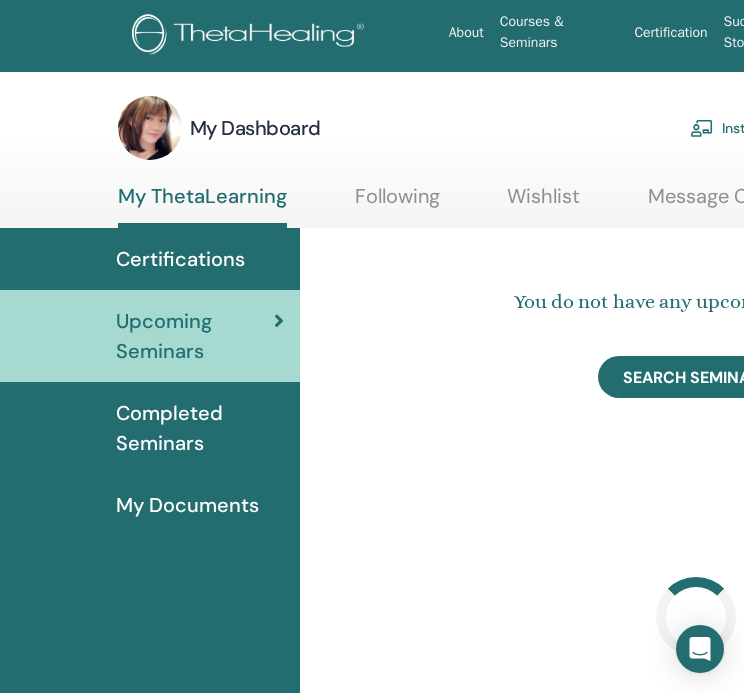 click at bounding box center [702, 128] 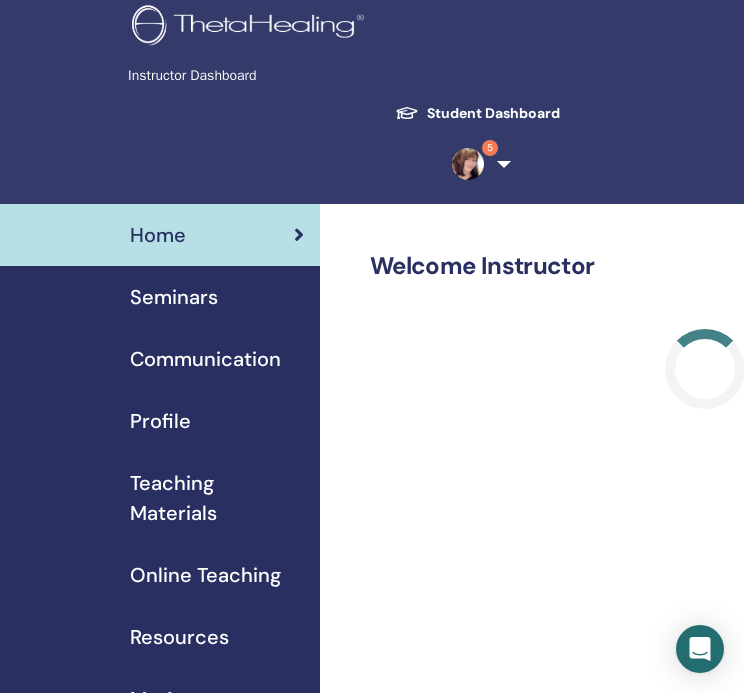 scroll, scrollTop: 0, scrollLeft: 0, axis: both 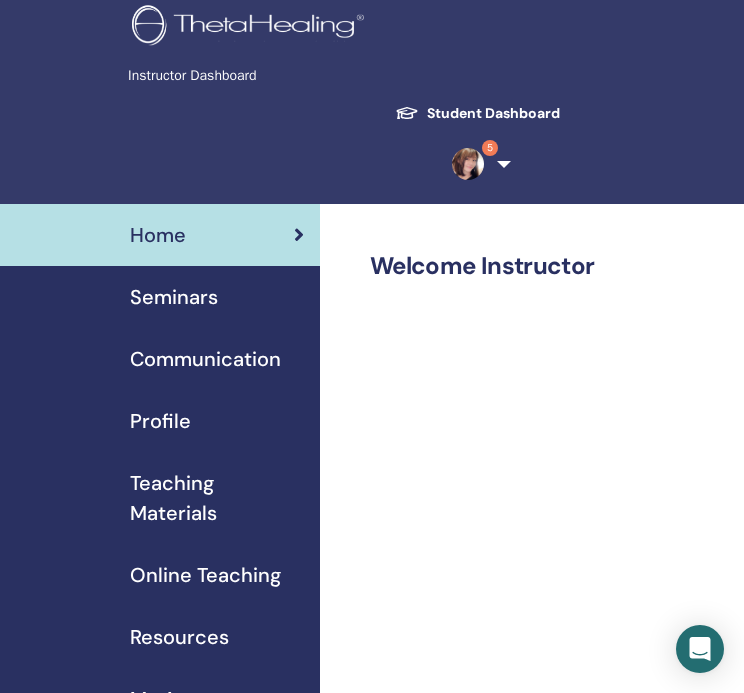 click on "Communication" at bounding box center [205, 359] 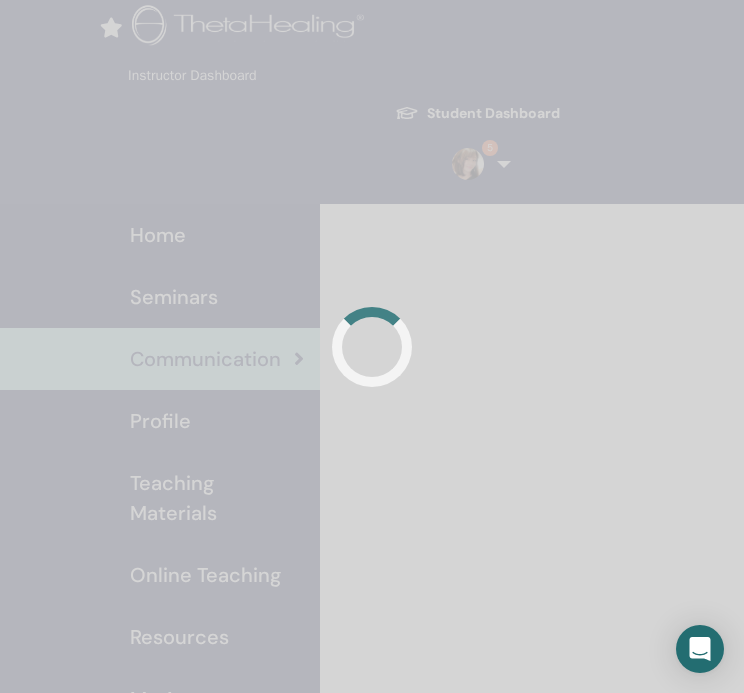 scroll, scrollTop: 0, scrollLeft: 0, axis: both 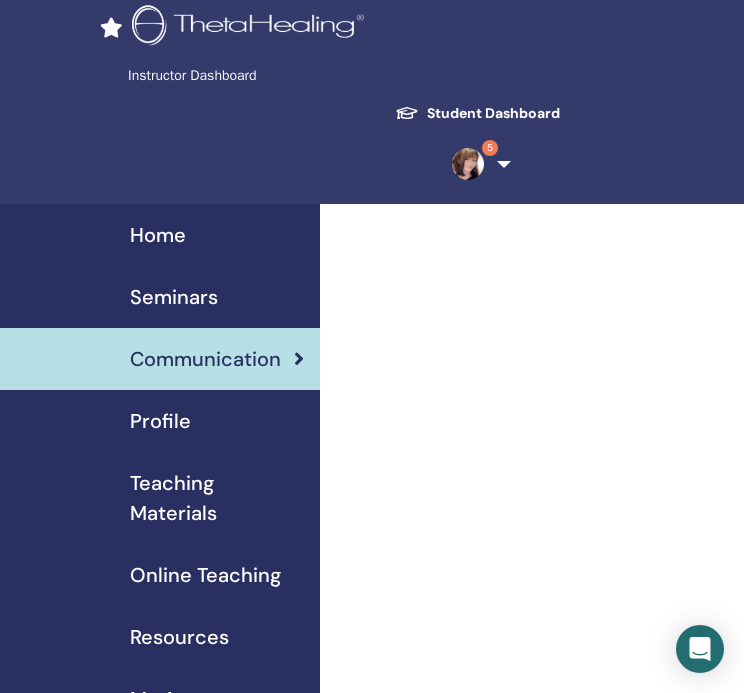 click on "Seminars" at bounding box center (174, 297) 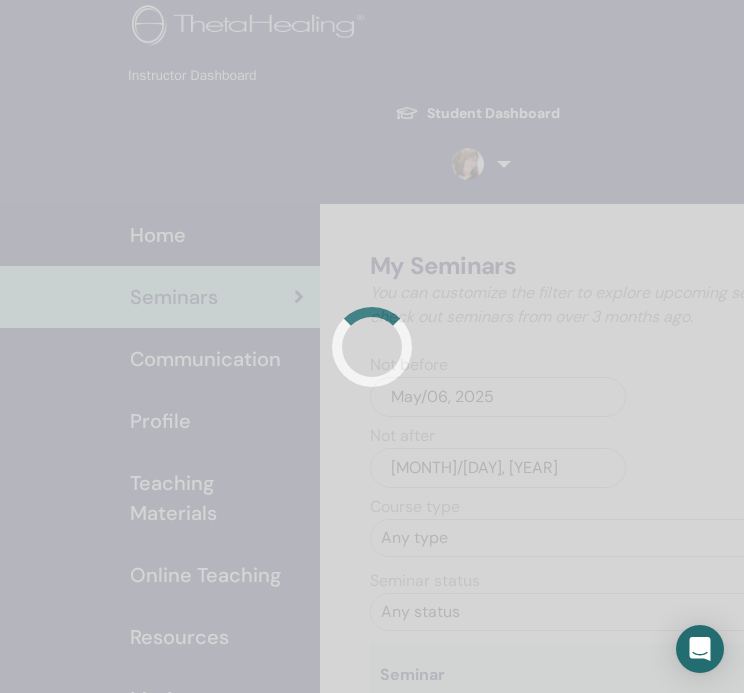 scroll, scrollTop: 0, scrollLeft: 0, axis: both 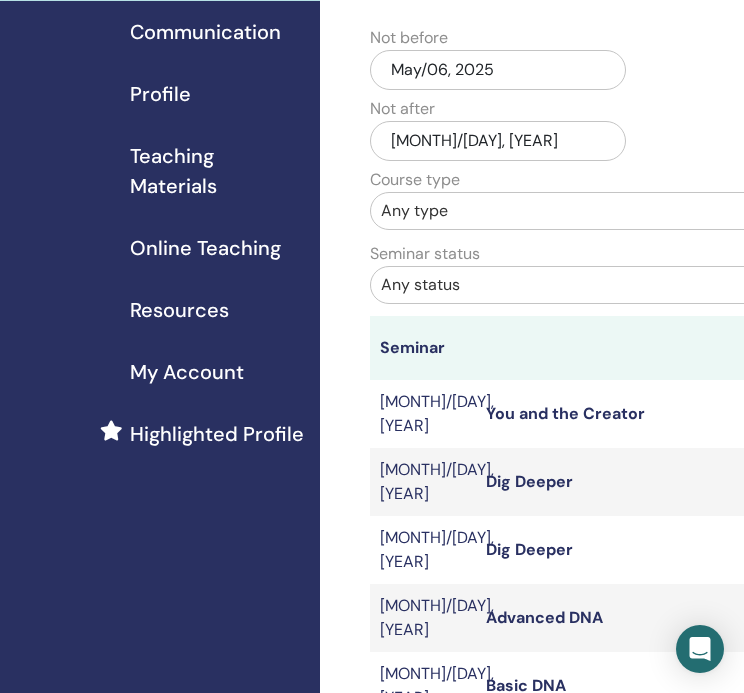 click on "You and the Creator" at bounding box center (609, 414) 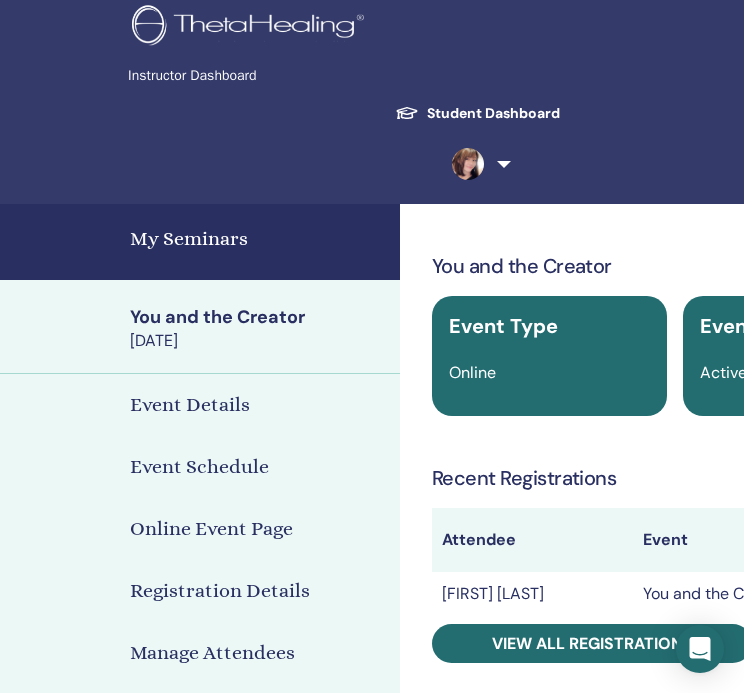 scroll, scrollTop: 0, scrollLeft: 0, axis: both 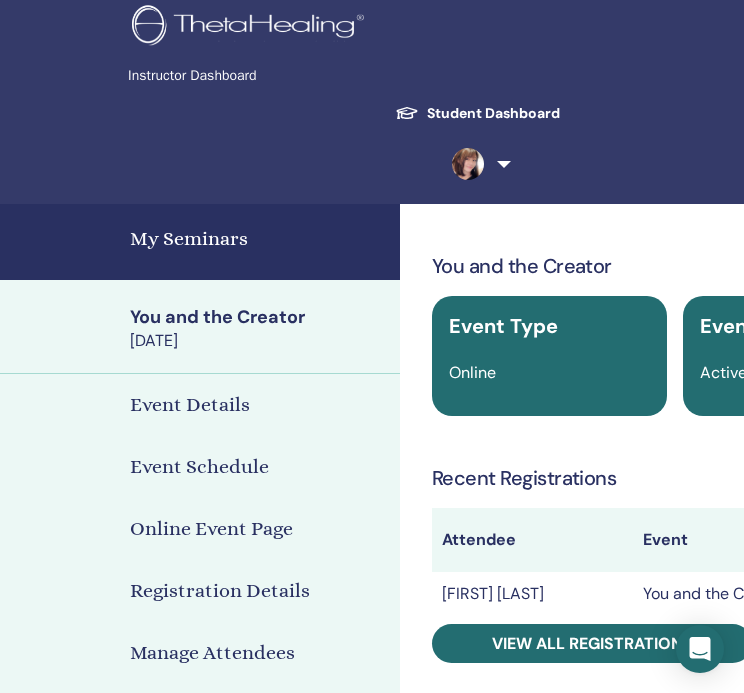 click on "Registration Details" at bounding box center [220, 591] 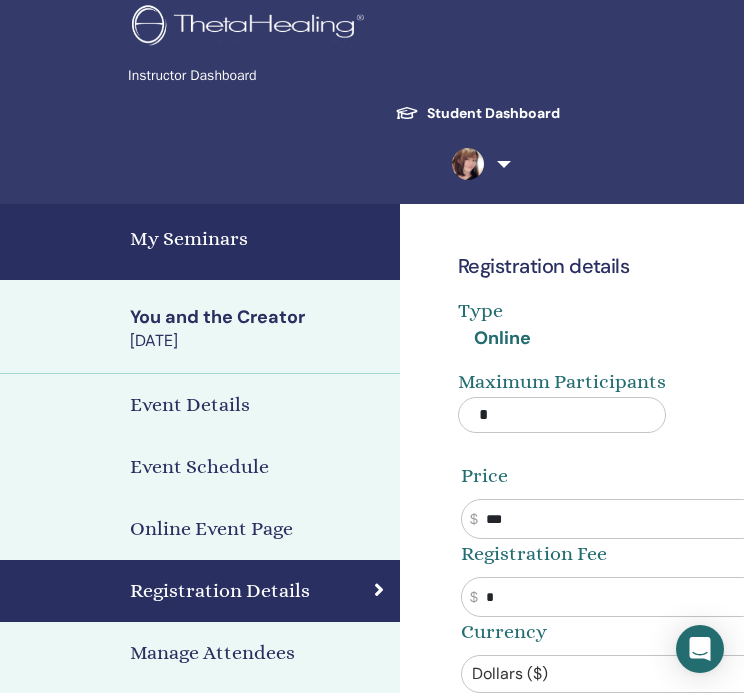 click on "Online Event Page" at bounding box center [211, 529] 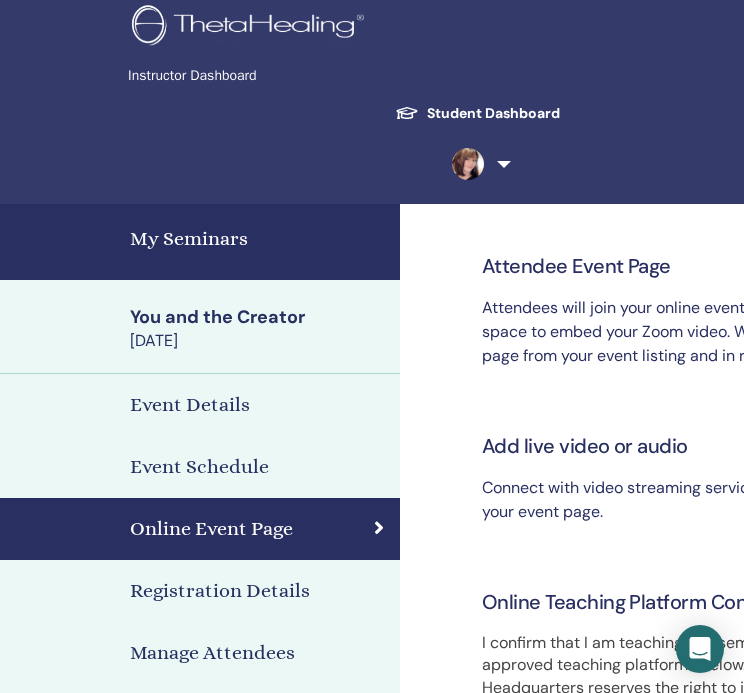 click on "Manage Attendees" at bounding box center [212, 653] 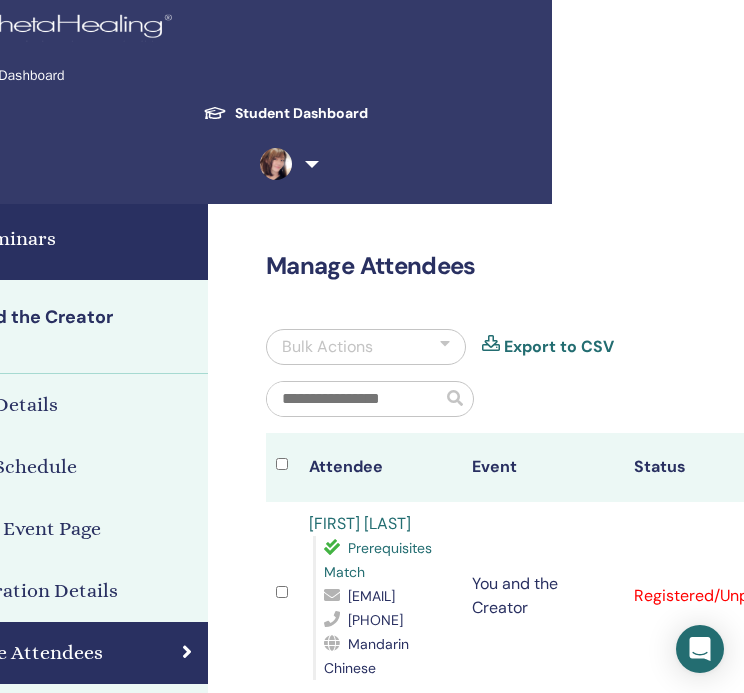 scroll, scrollTop: 0, scrollLeft: 190, axis: horizontal 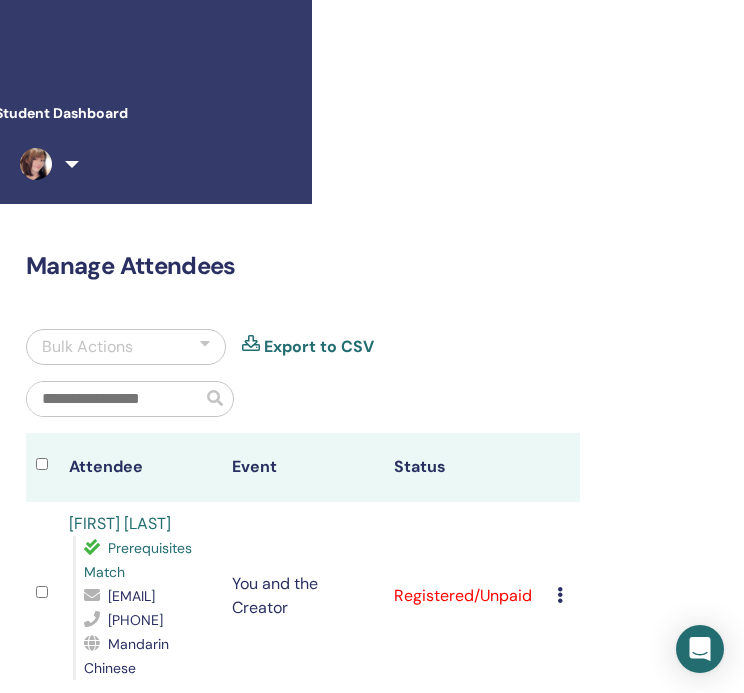click on "Cancel Registration Do not auto-certify Mark as Paid Mark as Unpaid Mark as Absent Complete and Certify Download Certificate" at bounding box center (563, 596) 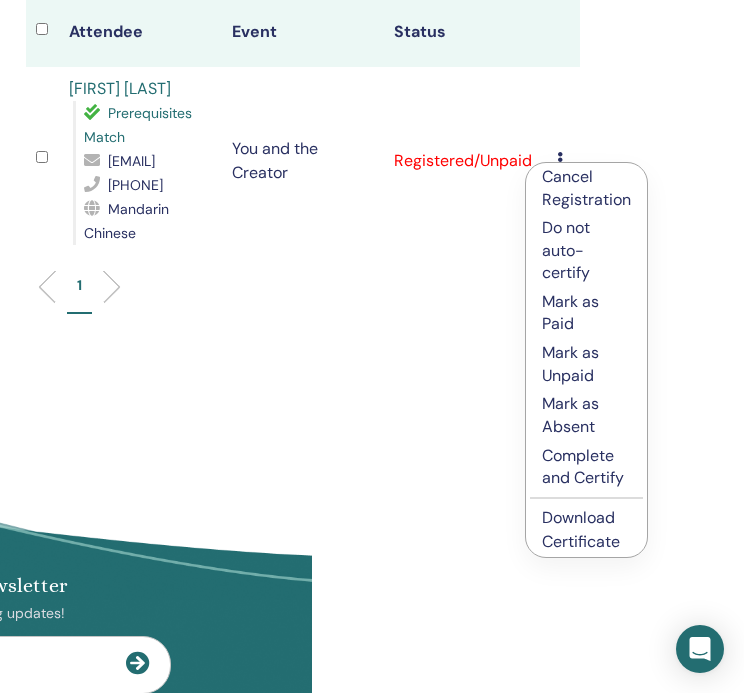 scroll, scrollTop: 447, scrollLeft: 432, axis: both 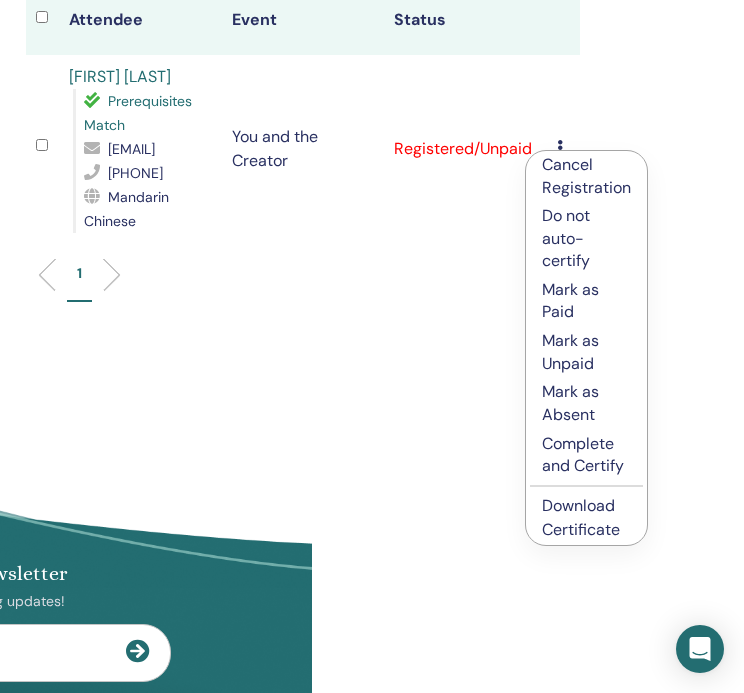 click on "Complete and Certify" at bounding box center (586, 455) 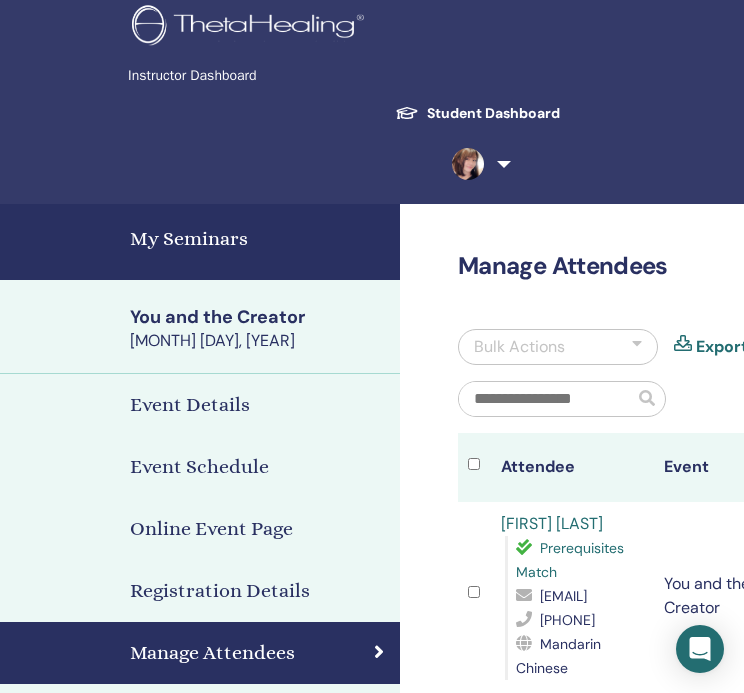 scroll, scrollTop: 447, scrollLeft: 432, axis: both 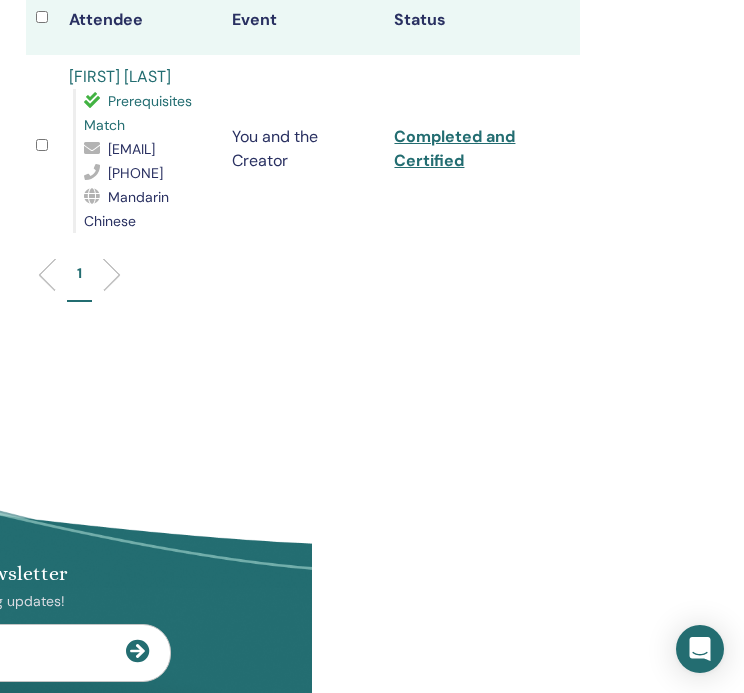 click on "Completed and Certified" at bounding box center (454, 148) 